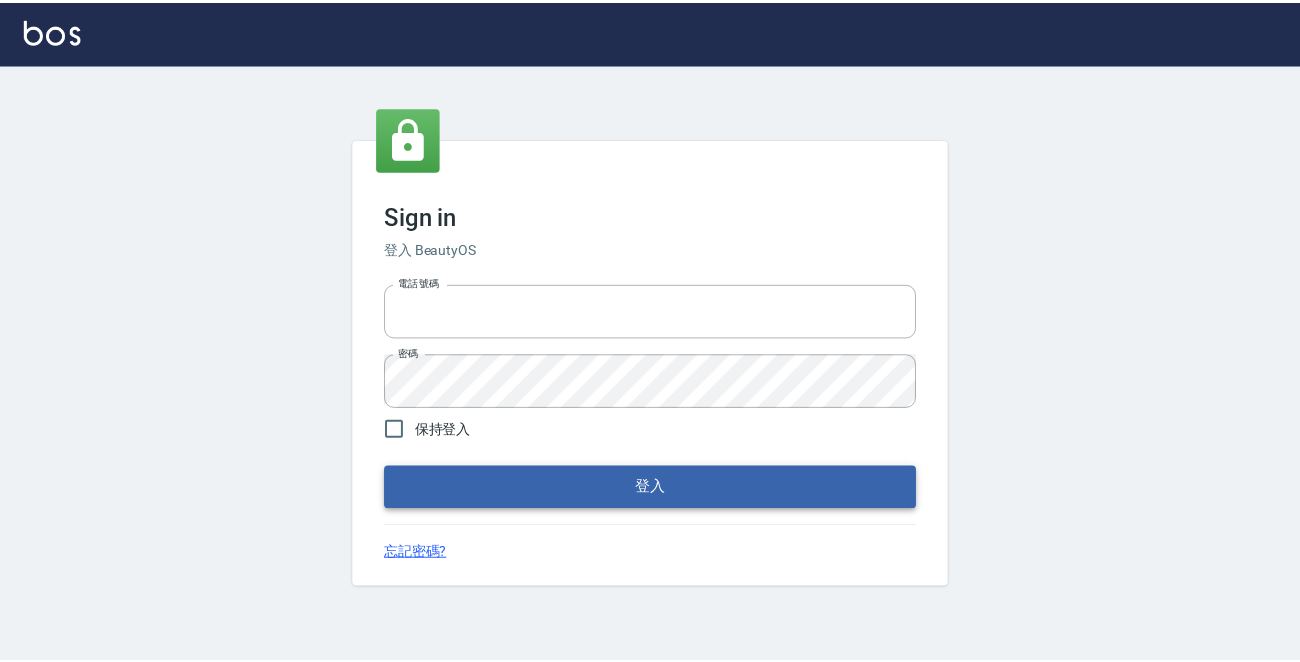 scroll, scrollTop: 0, scrollLeft: 0, axis: both 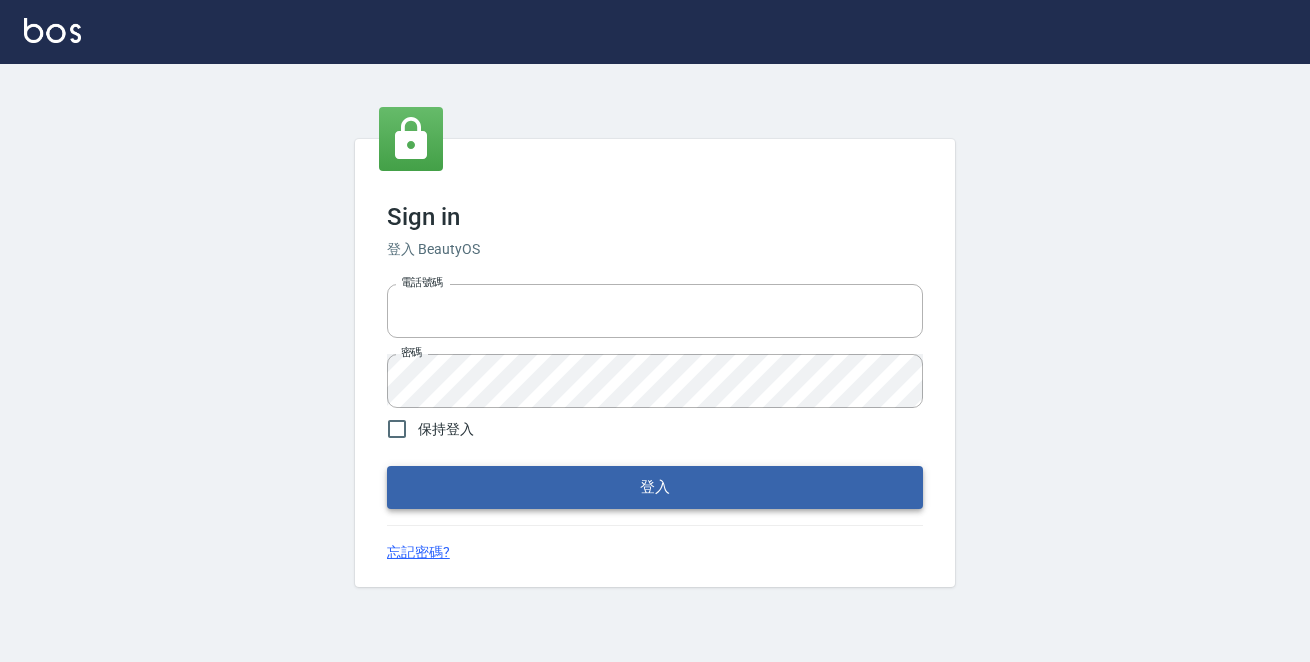 type on "[NUMBER]" 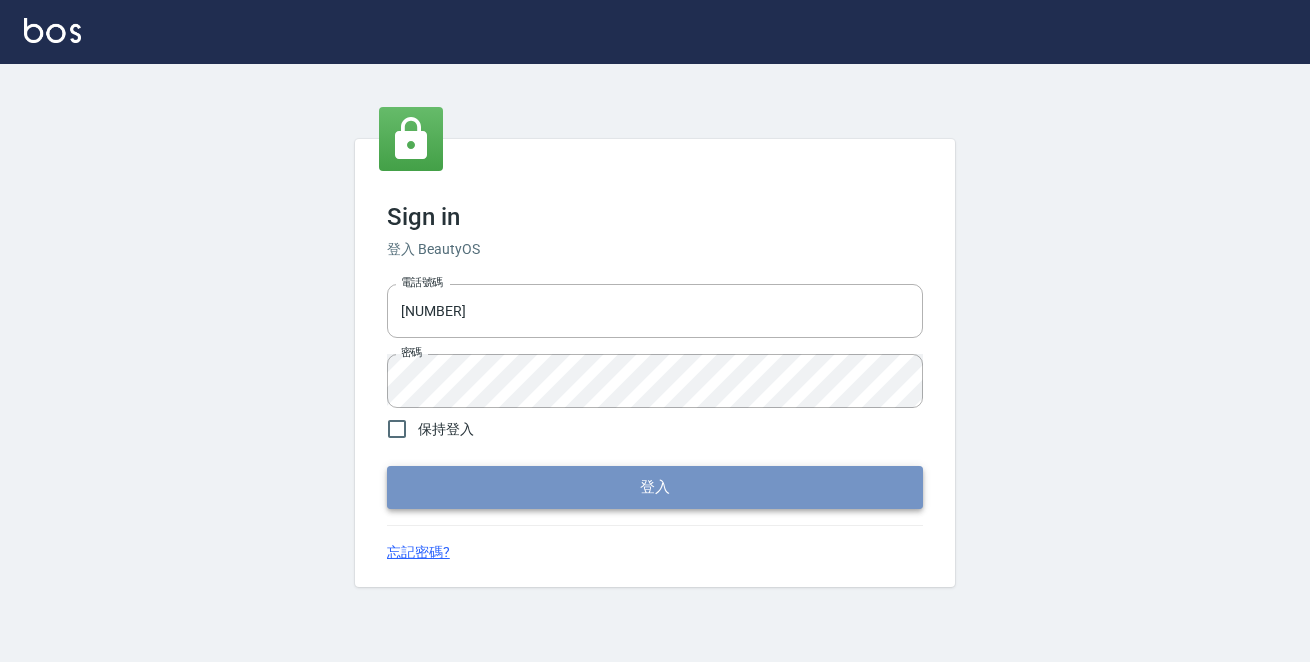 click on "登入" at bounding box center (655, 487) 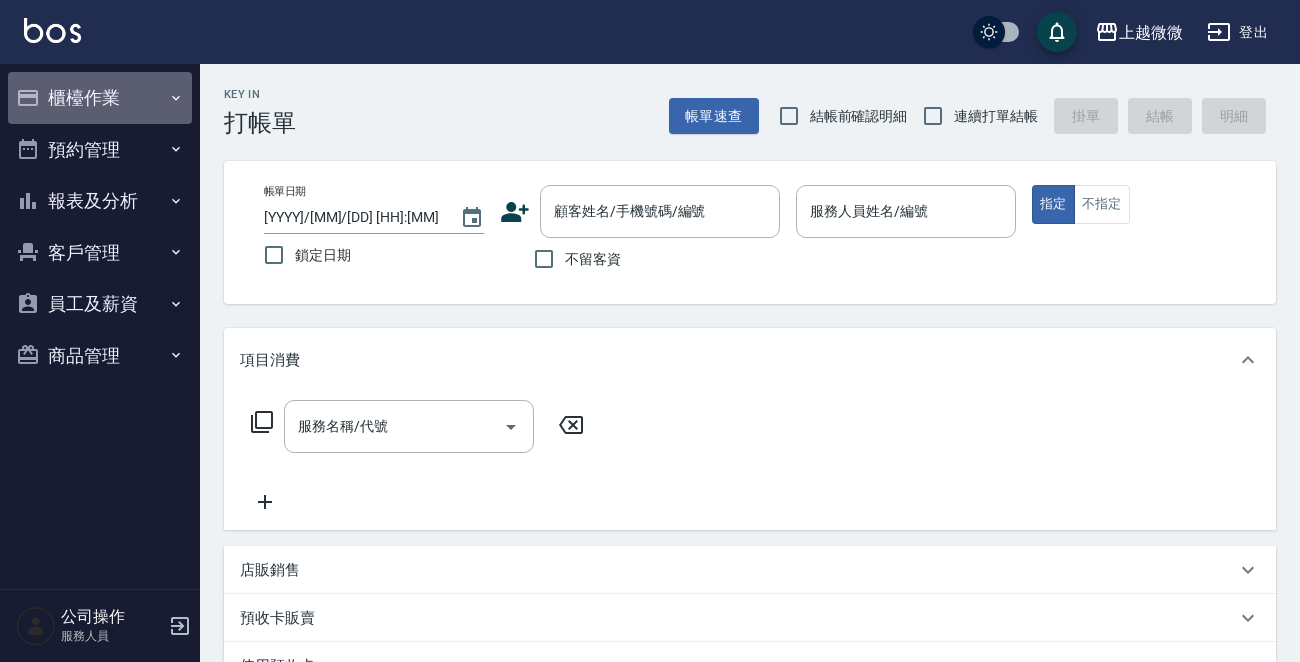 click 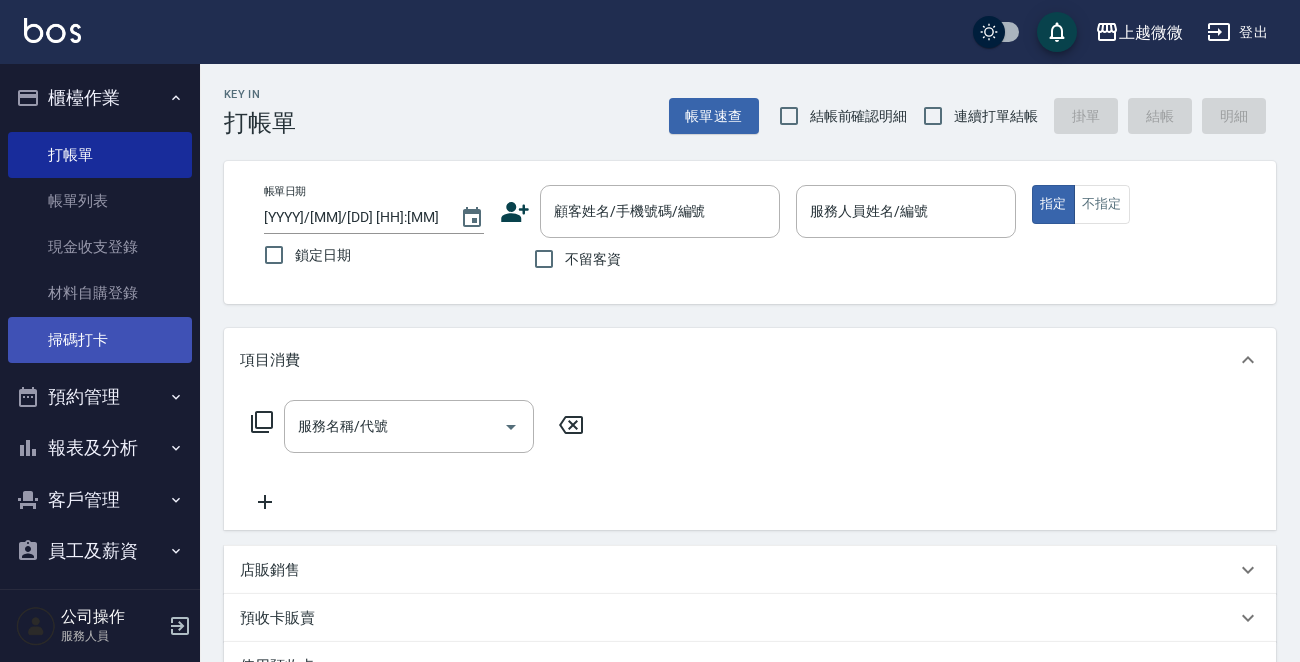 click on "掃碼打卡" at bounding box center [100, 340] 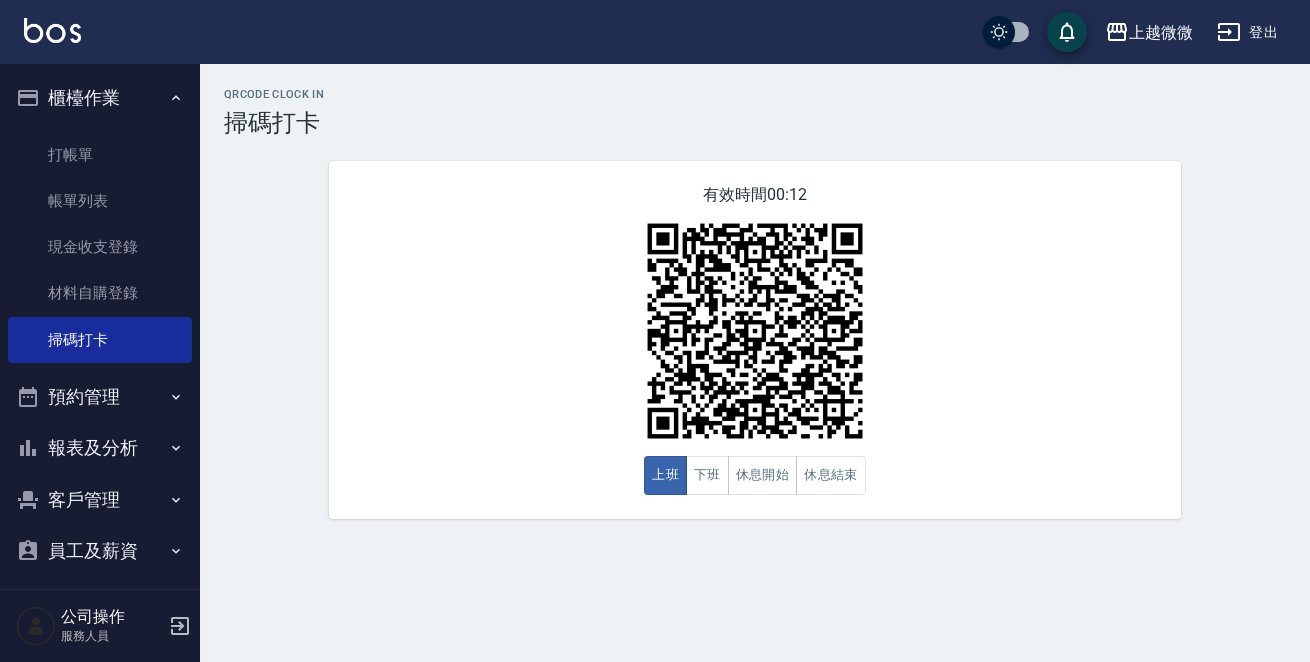 click on "客戶管理" at bounding box center (100, 500) 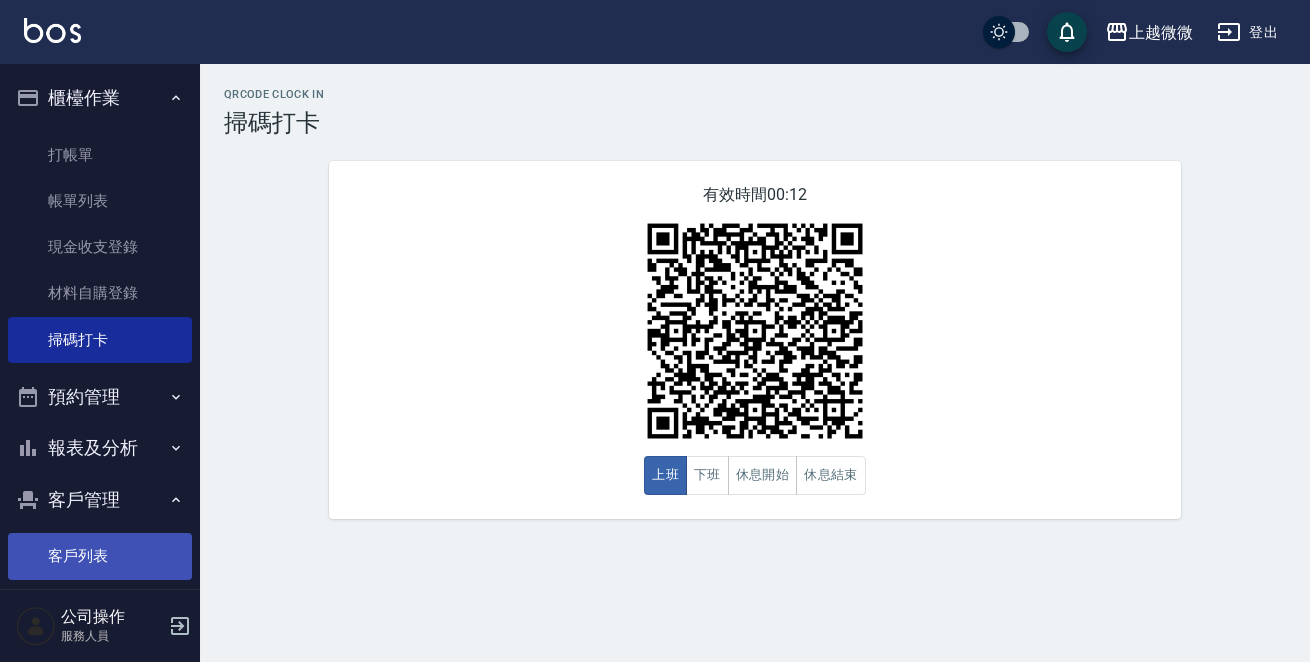 click on "客戶列表" at bounding box center (100, 556) 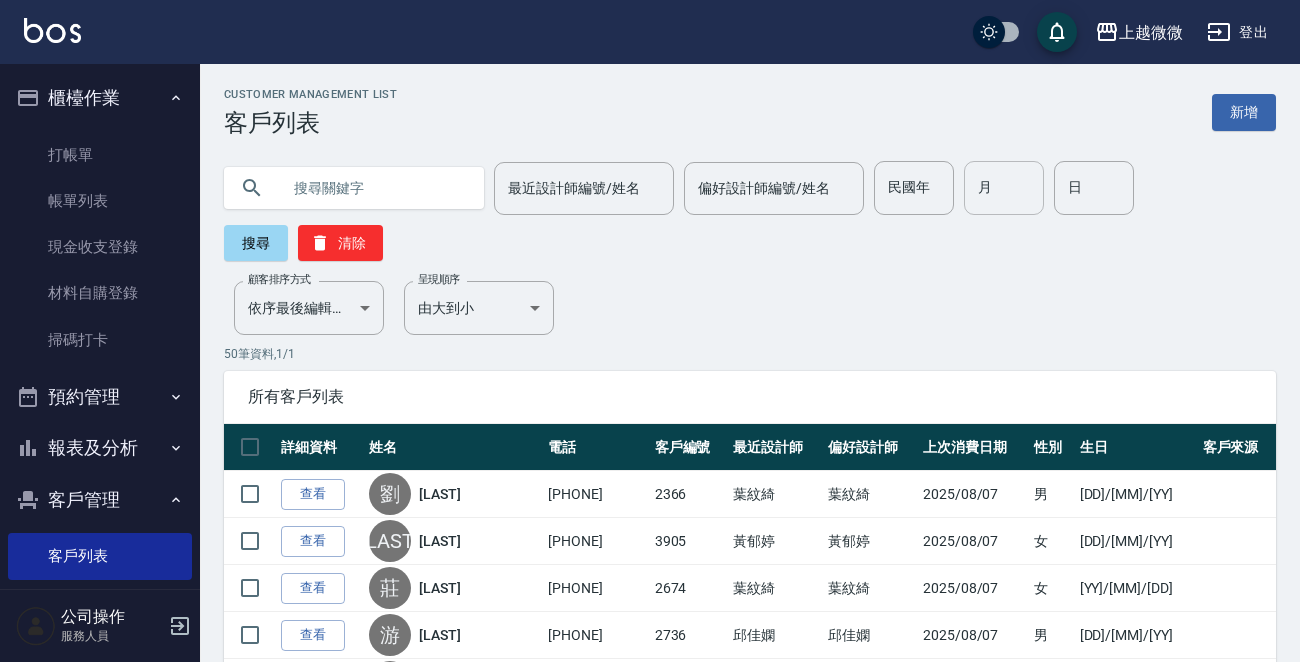click on "月" at bounding box center [1004, 188] 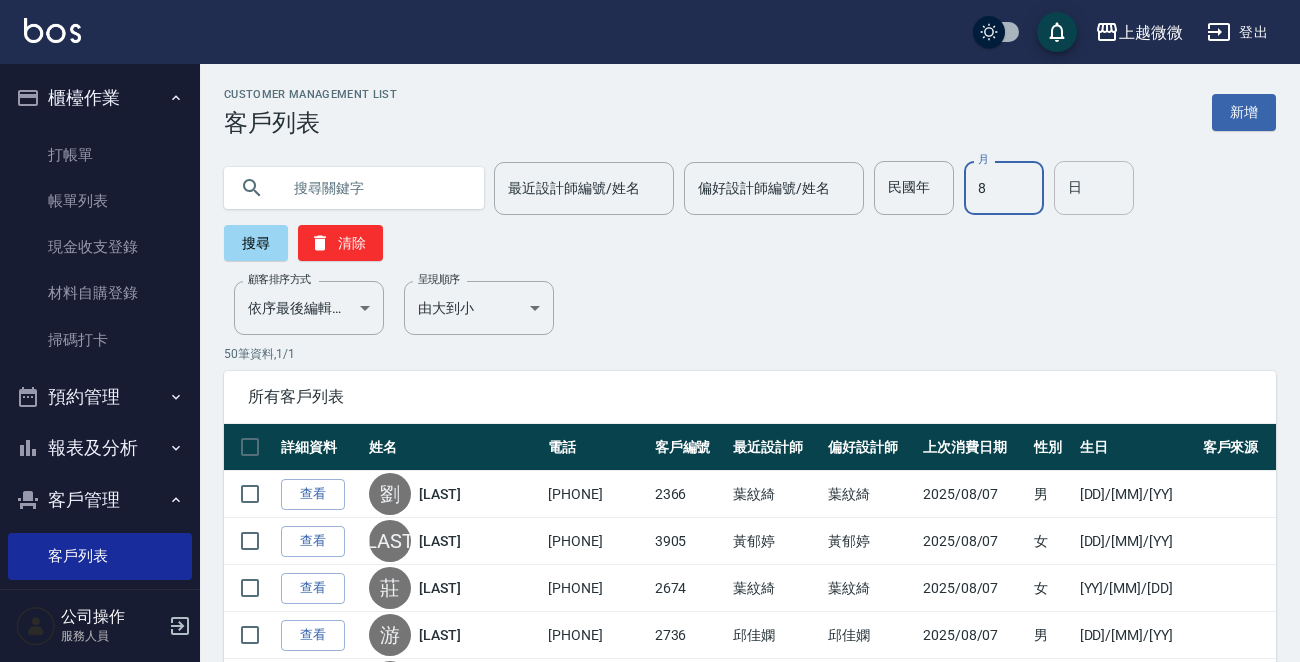 type on "8" 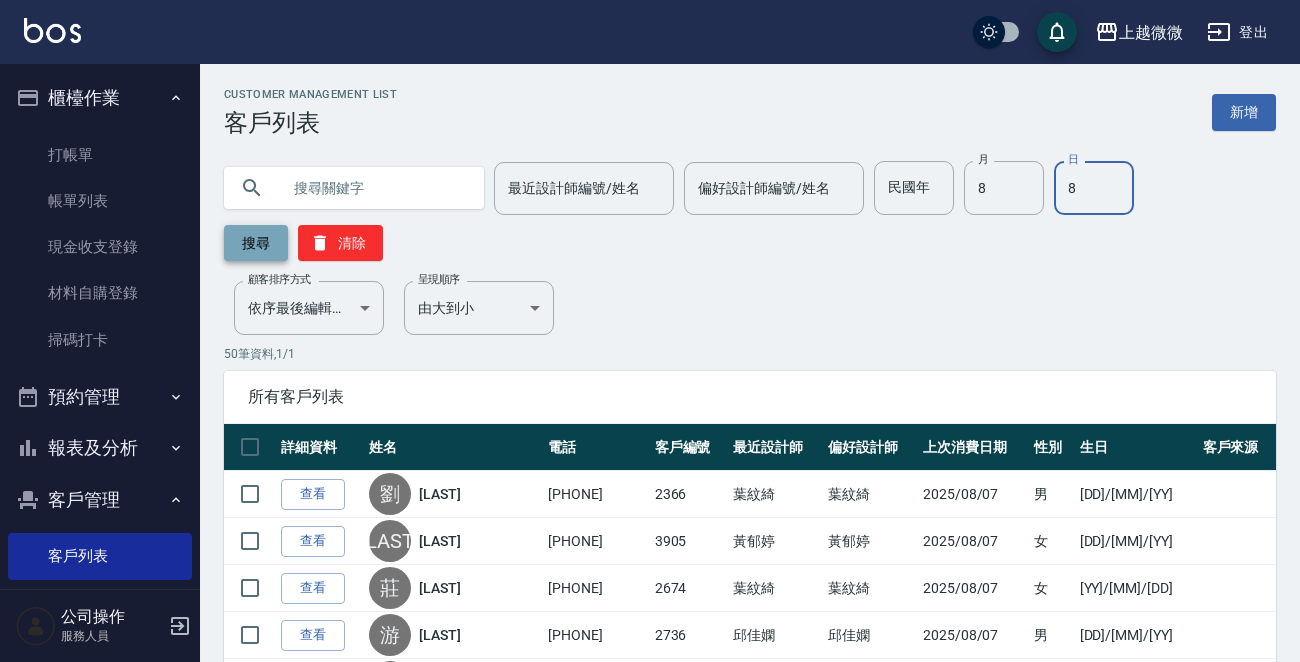 click on "搜尋" at bounding box center (256, 243) 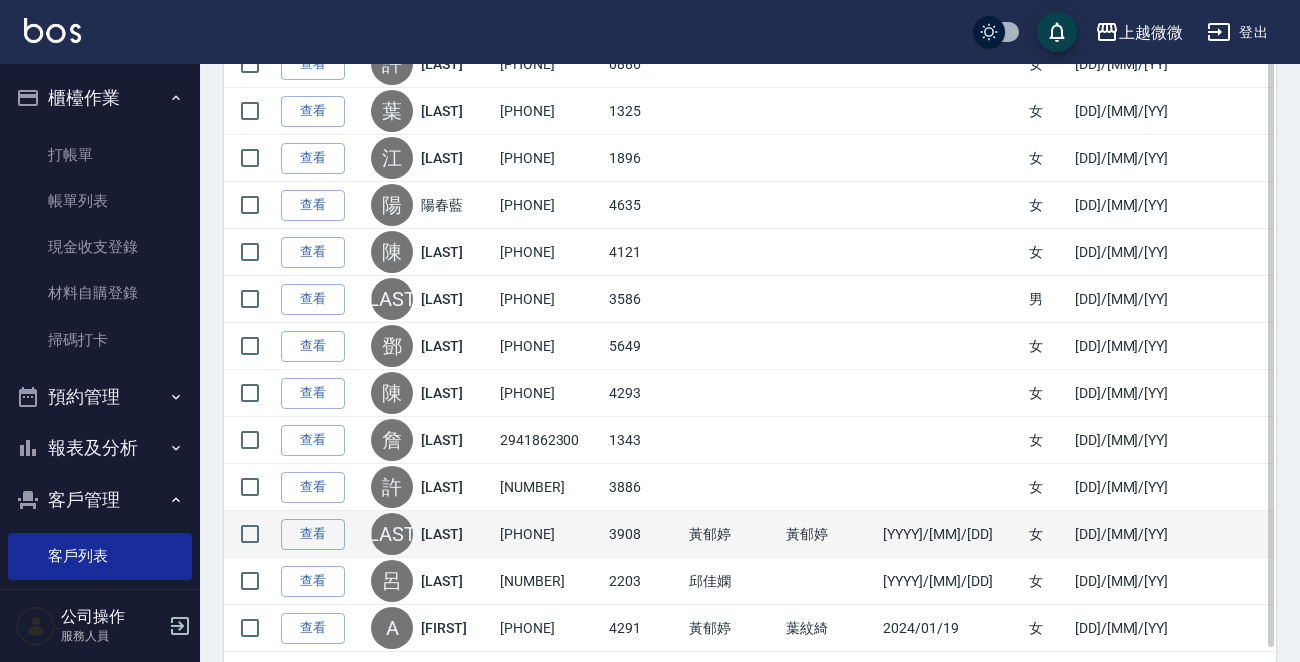scroll, scrollTop: 980, scrollLeft: 0, axis: vertical 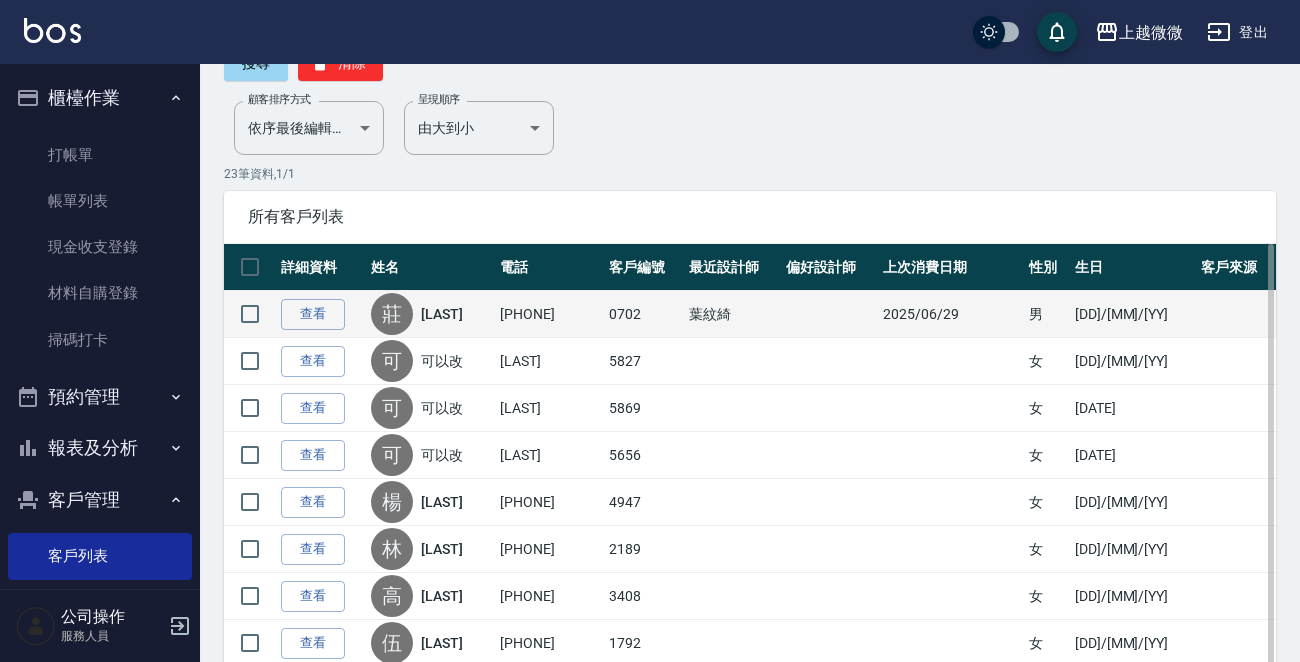 drag, startPoint x: 594, startPoint y: 547, endPoint x: 430, endPoint y: 324, distance: 276.81223 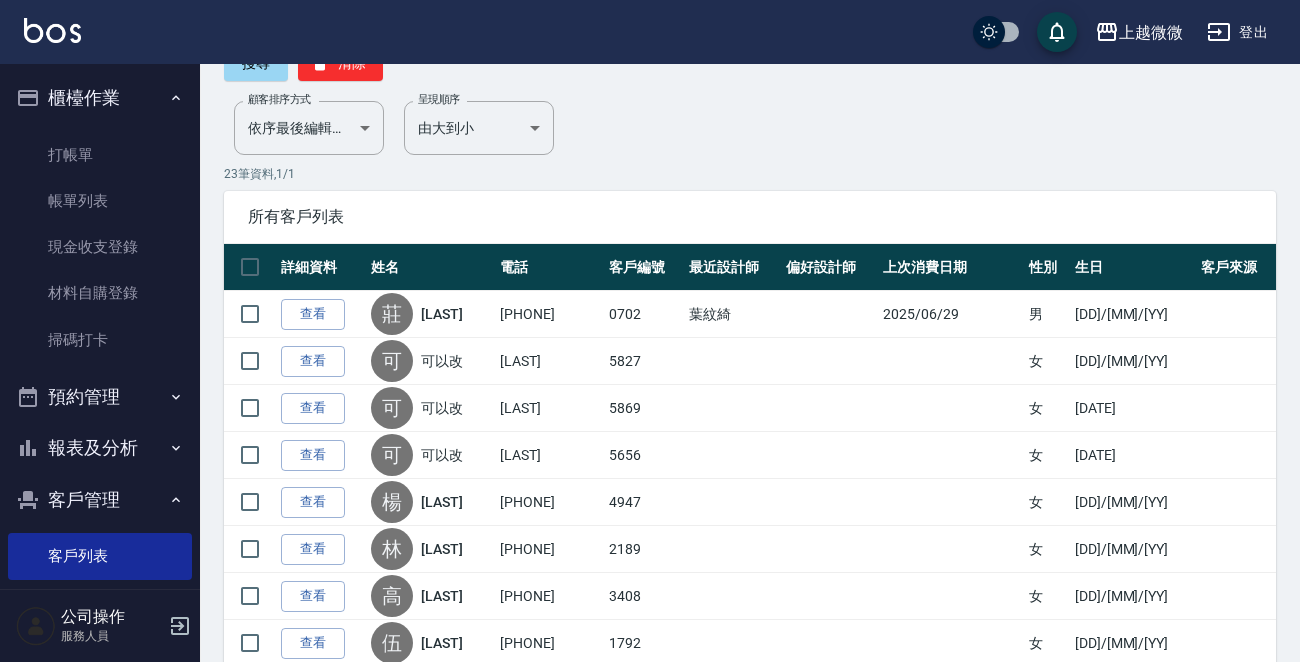 click on "23  筆資料,  1 / 1" at bounding box center [750, 174] 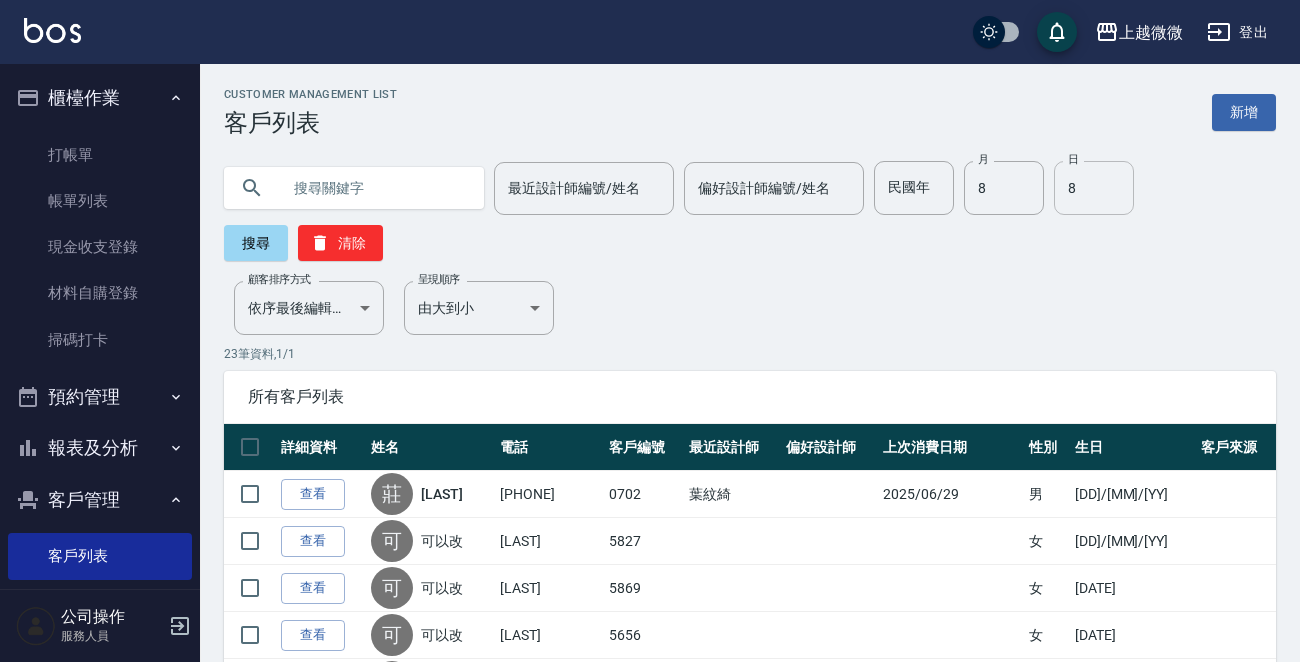 click on "8" at bounding box center (1094, 188) 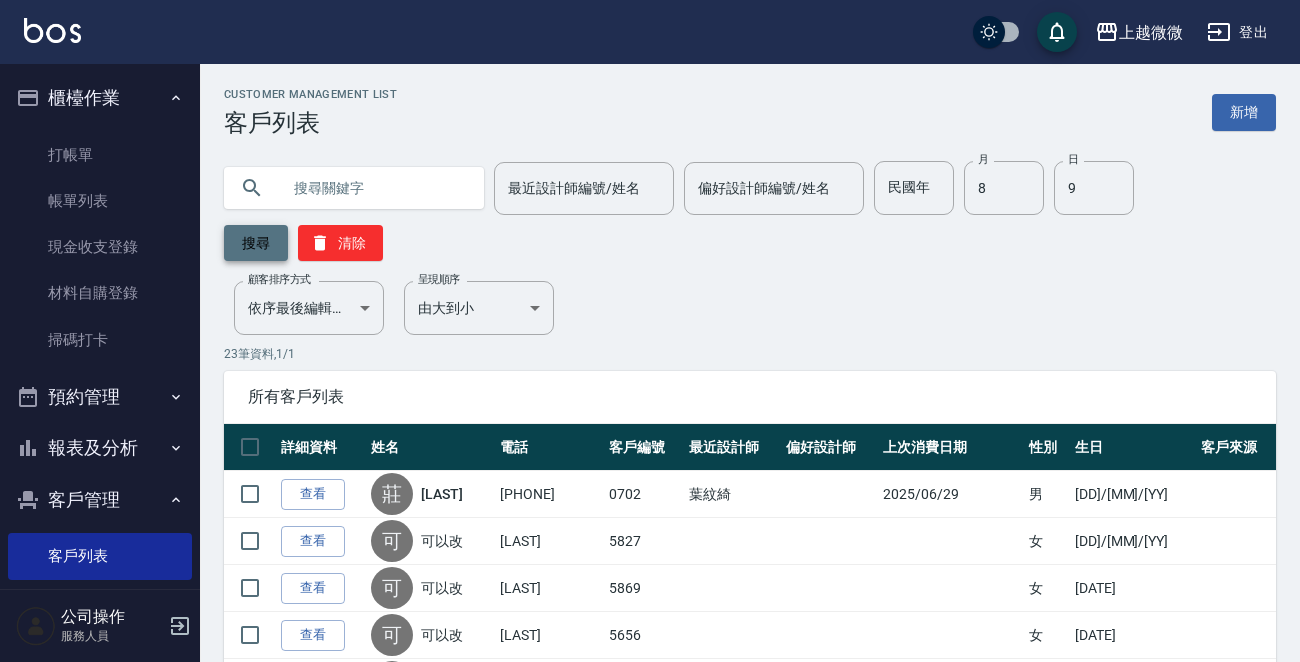 click on "搜尋" at bounding box center [256, 243] 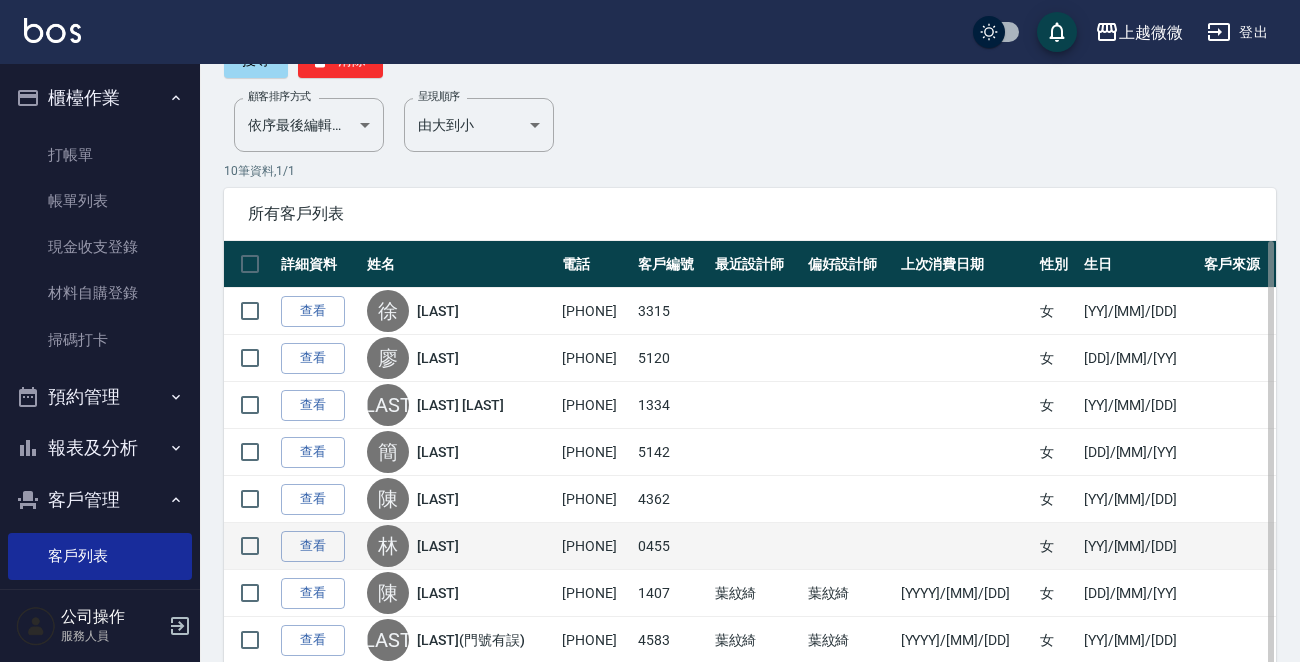 scroll, scrollTop: 371, scrollLeft: 0, axis: vertical 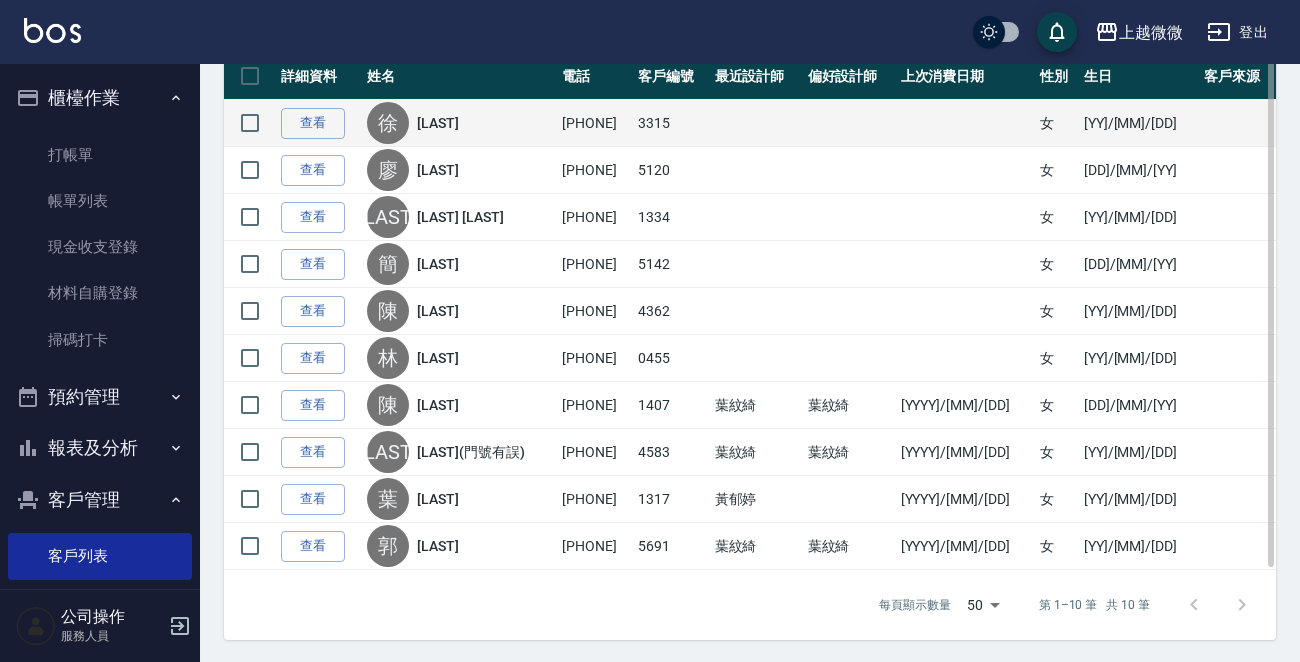 drag, startPoint x: 661, startPoint y: 544, endPoint x: 424, endPoint y: 122, distance: 483.9969 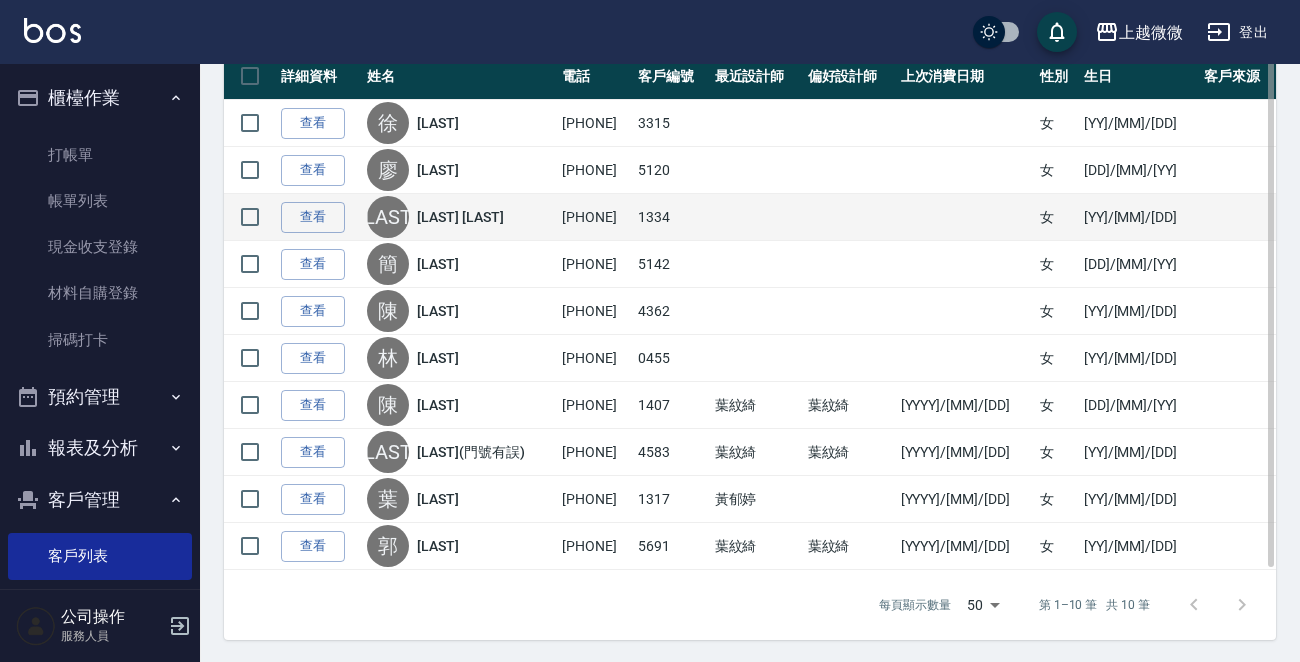 click on "[LAST] [LAST]" at bounding box center (459, 217) 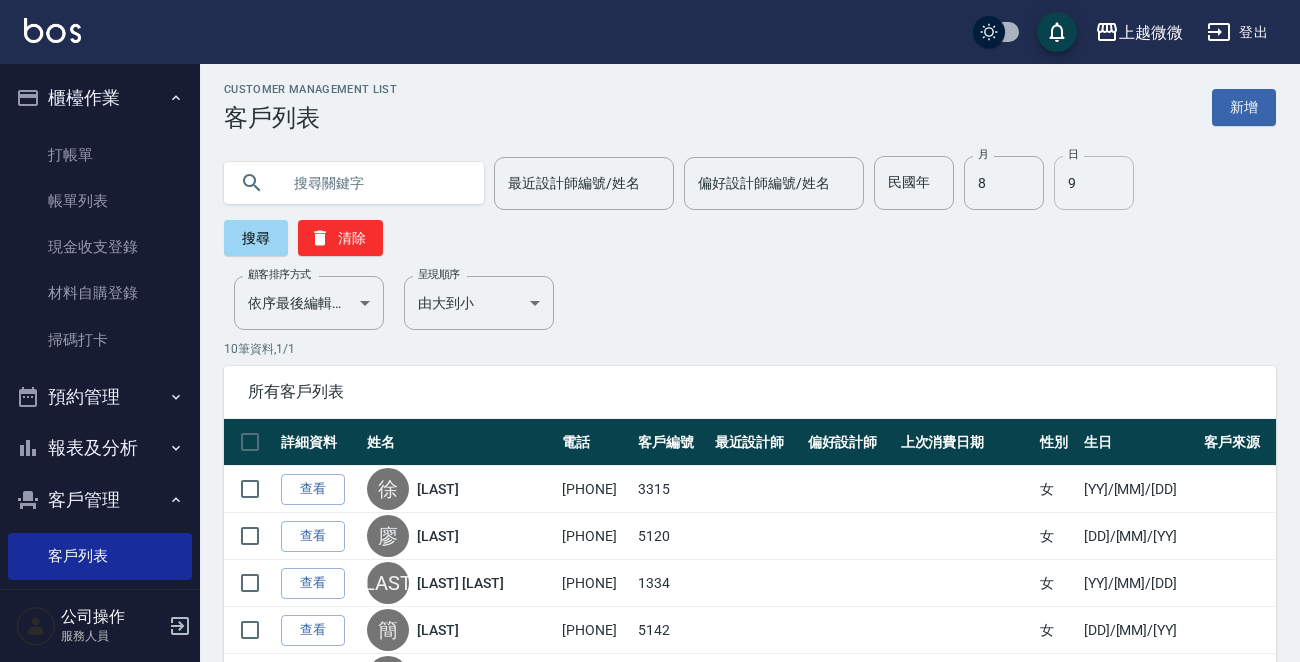 scroll, scrollTop: 0, scrollLeft: 0, axis: both 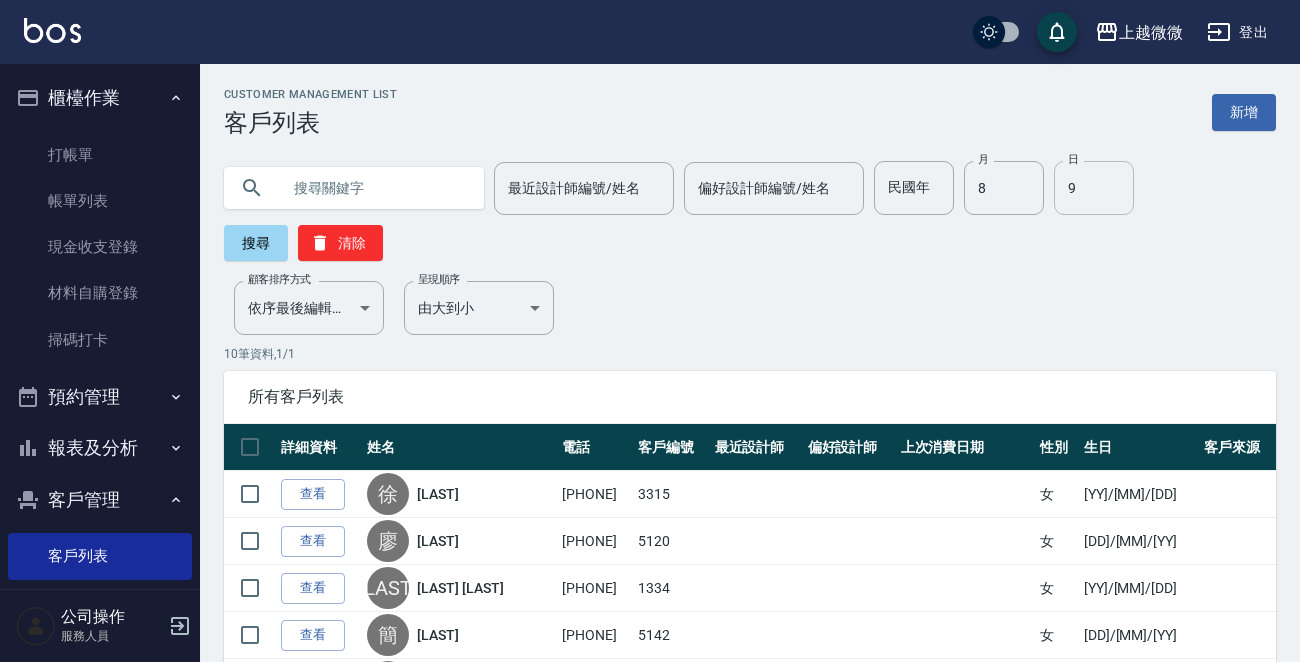 click on "9" at bounding box center (1094, 188) 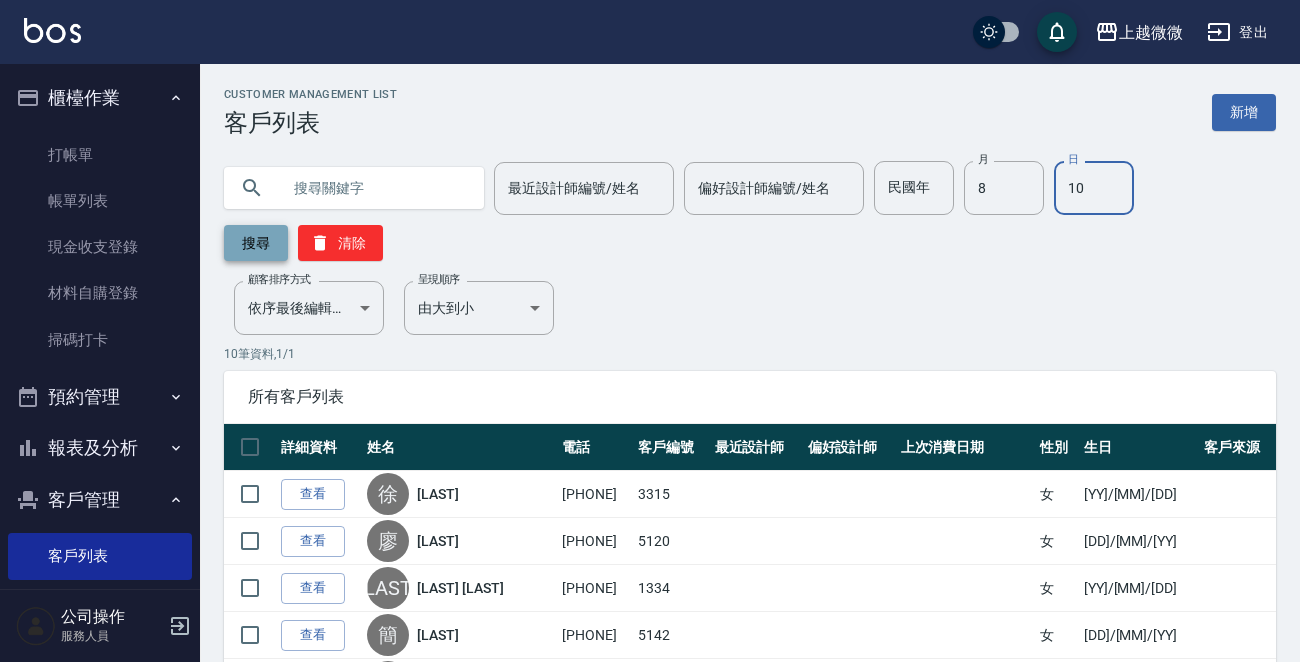 type on "10" 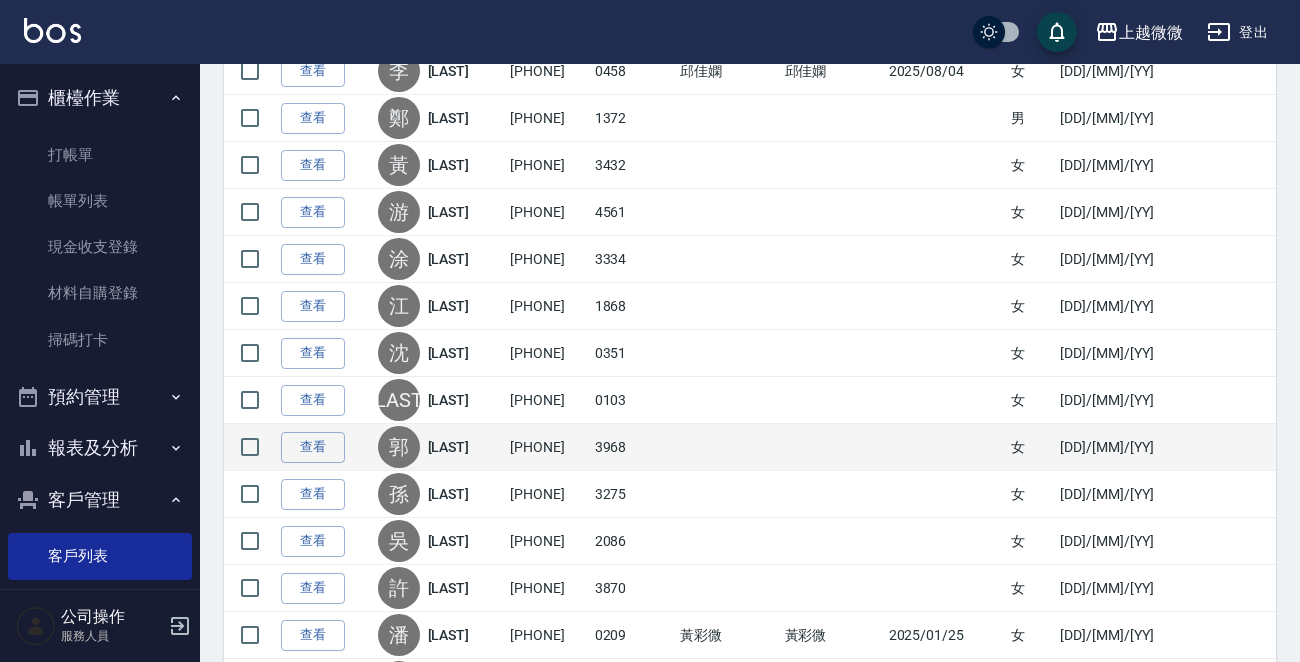 scroll, scrollTop: 500, scrollLeft: 0, axis: vertical 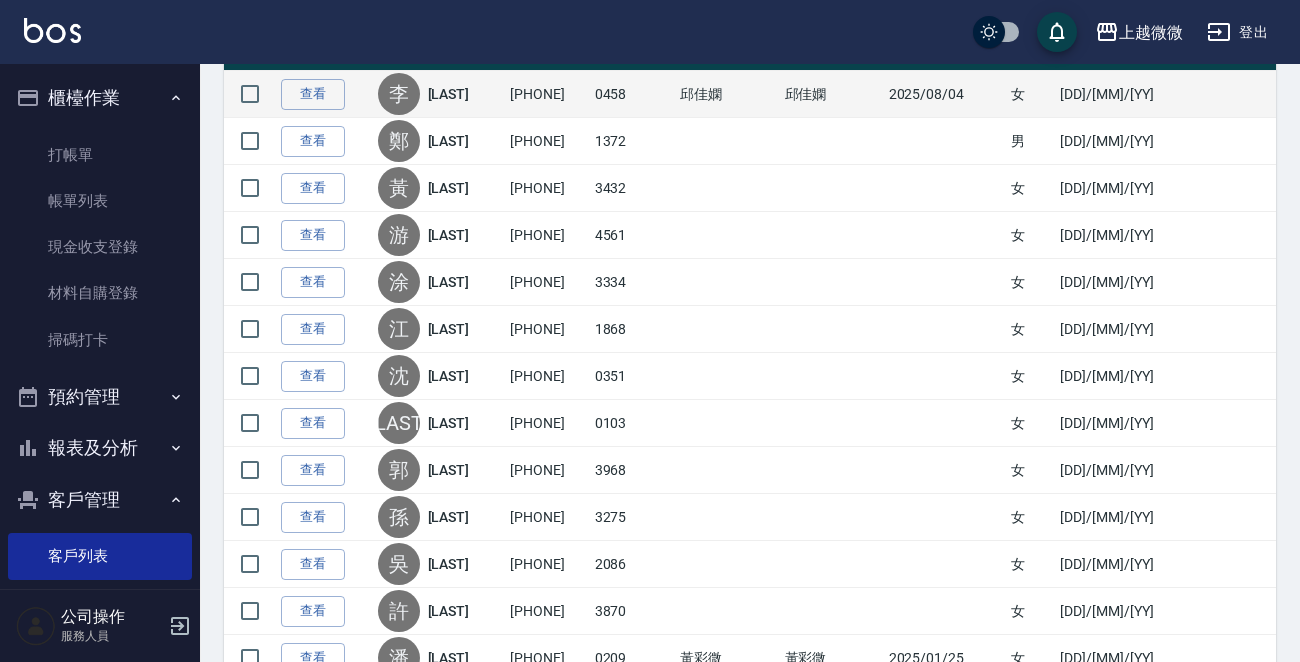 drag, startPoint x: 597, startPoint y: 594, endPoint x: 430, endPoint y: 101, distance: 520.517 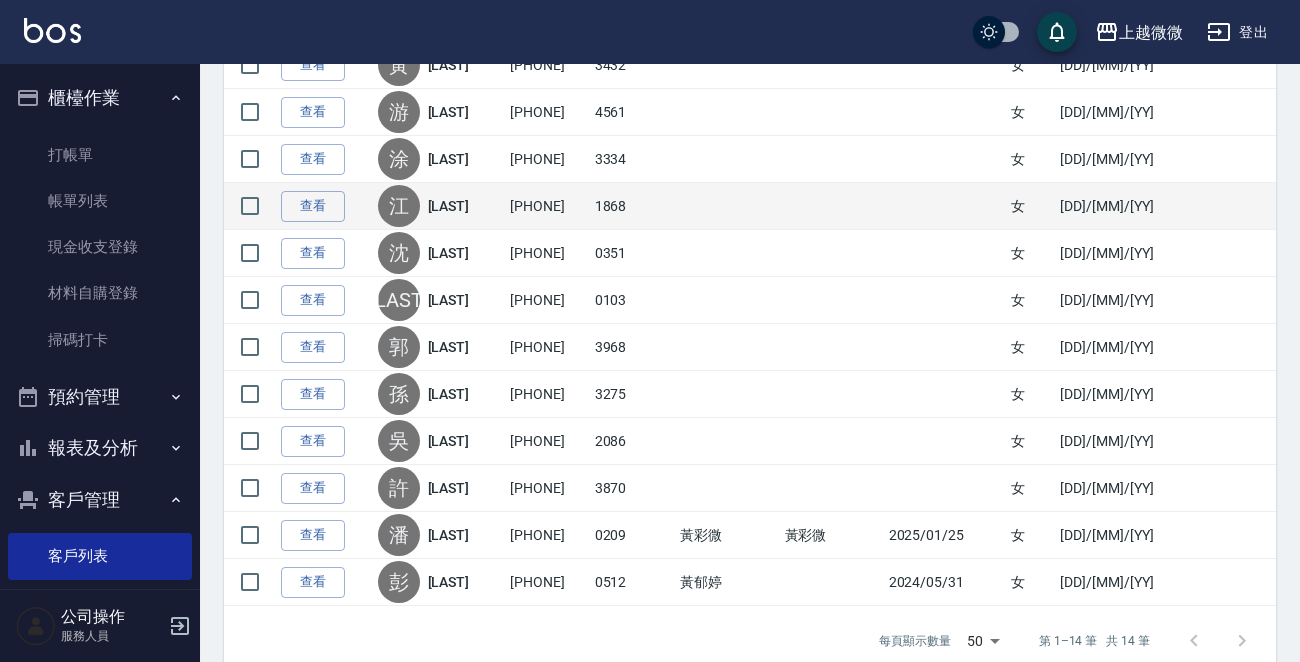 scroll, scrollTop: 559, scrollLeft: 0, axis: vertical 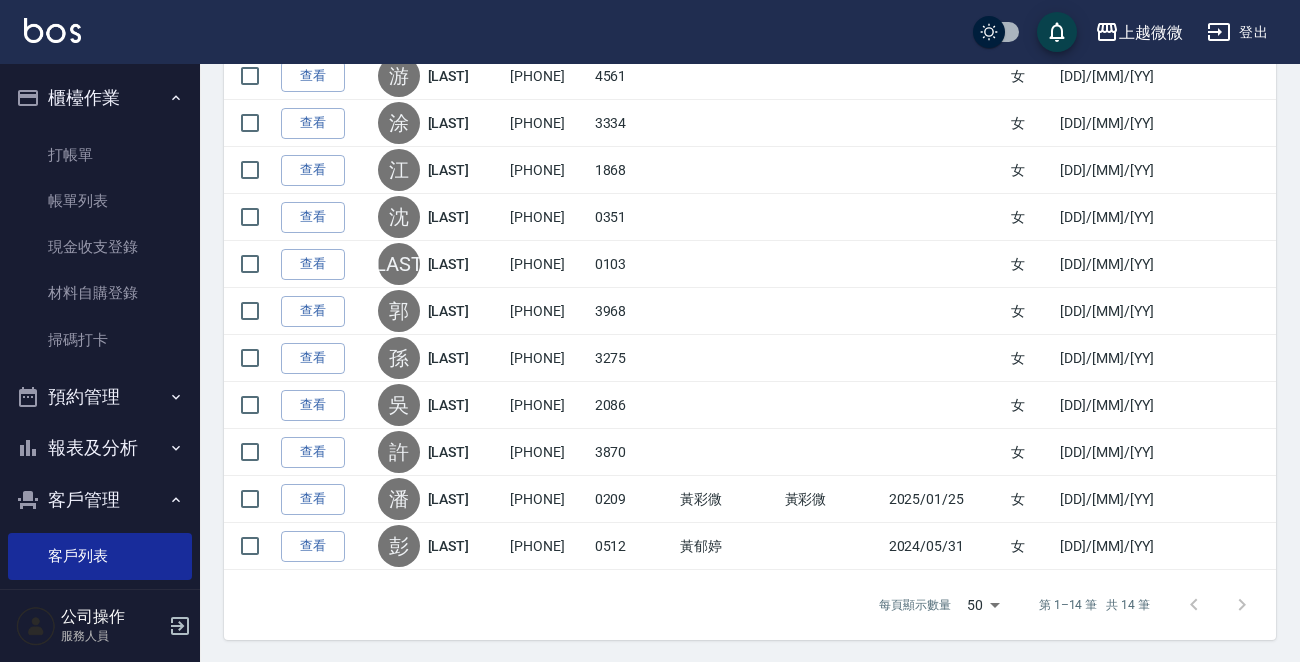 click on "上越微微 登出" at bounding box center (650, 32) 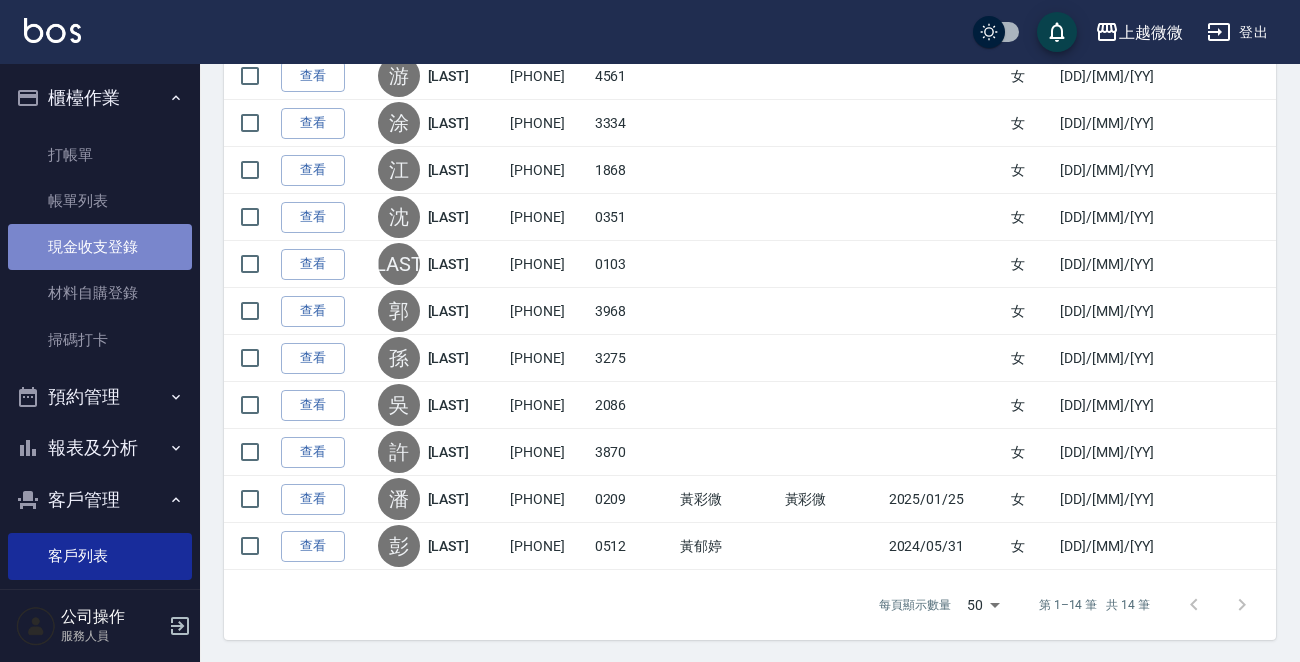 click on "現金收支登錄" at bounding box center (100, 247) 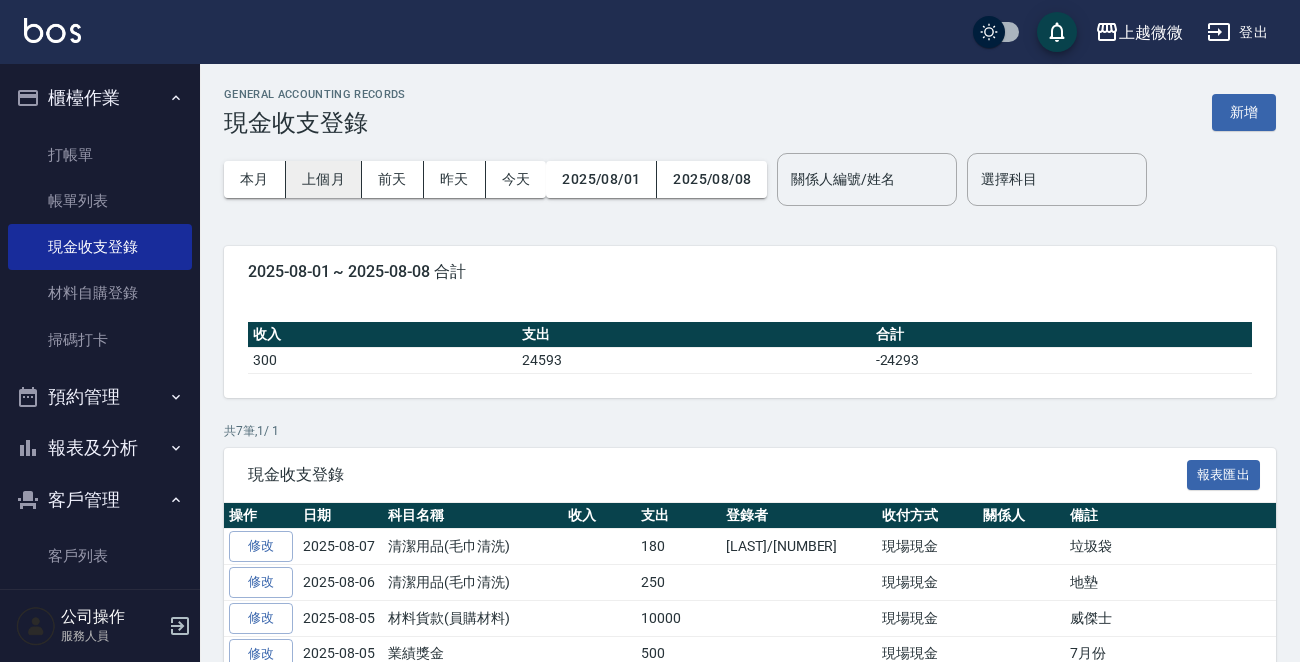 click on "上個月" at bounding box center (324, 179) 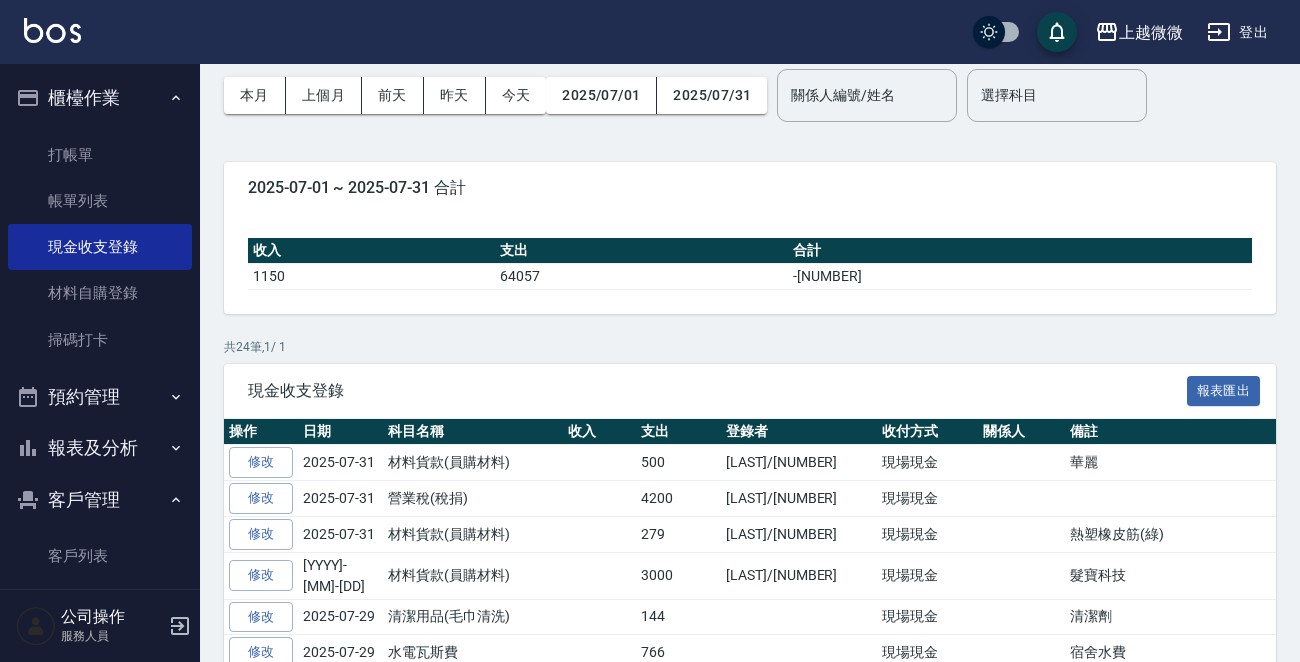 scroll, scrollTop: 0, scrollLeft: 0, axis: both 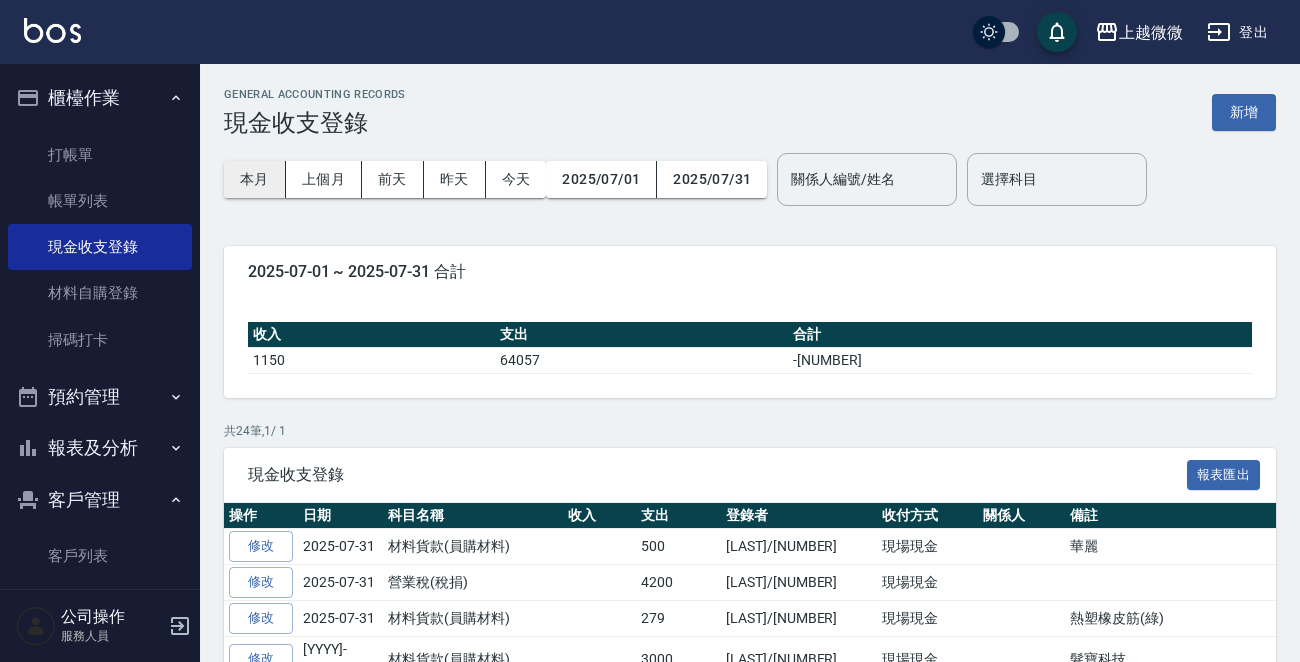 click on "本月" at bounding box center (255, 179) 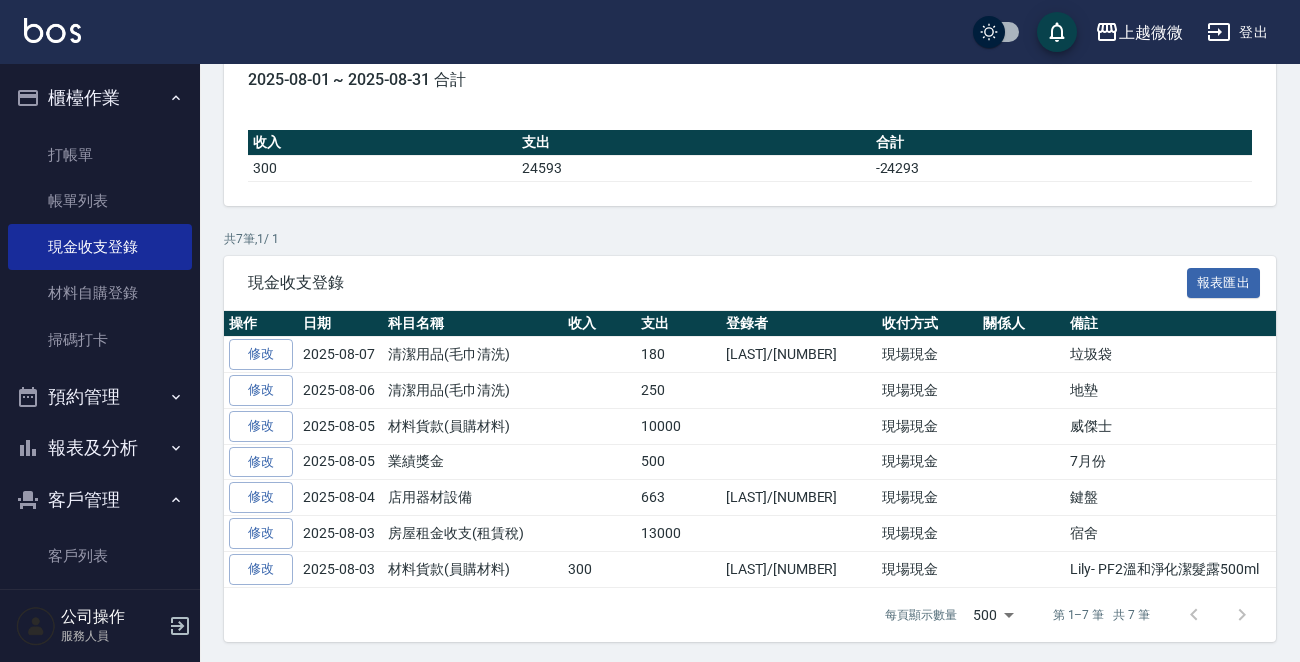 scroll, scrollTop: 0, scrollLeft: 0, axis: both 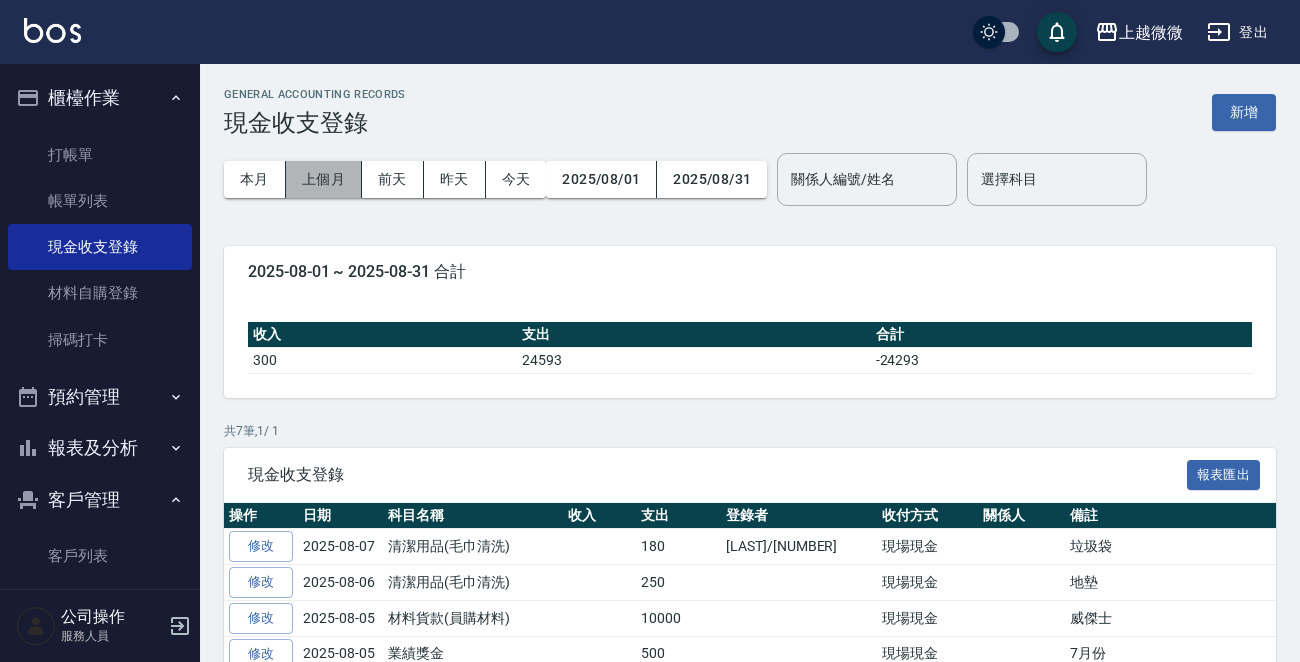 click on "上個月" at bounding box center [324, 179] 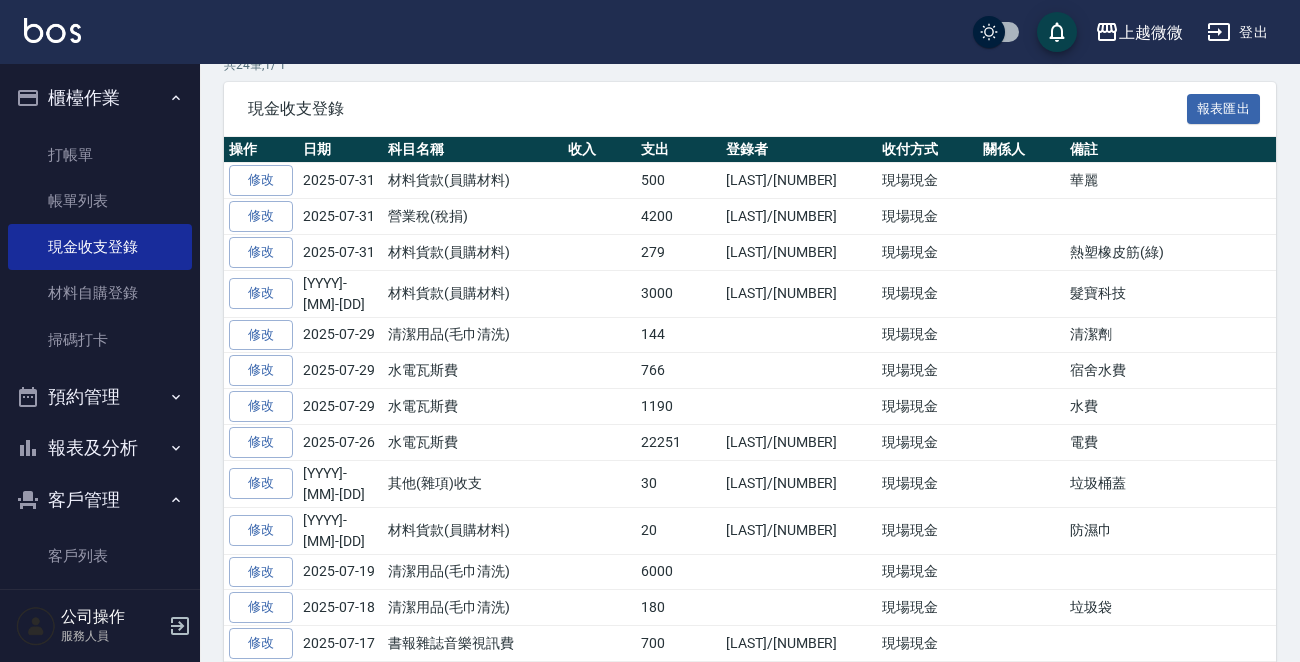 scroll, scrollTop: 400, scrollLeft: 0, axis: vertical 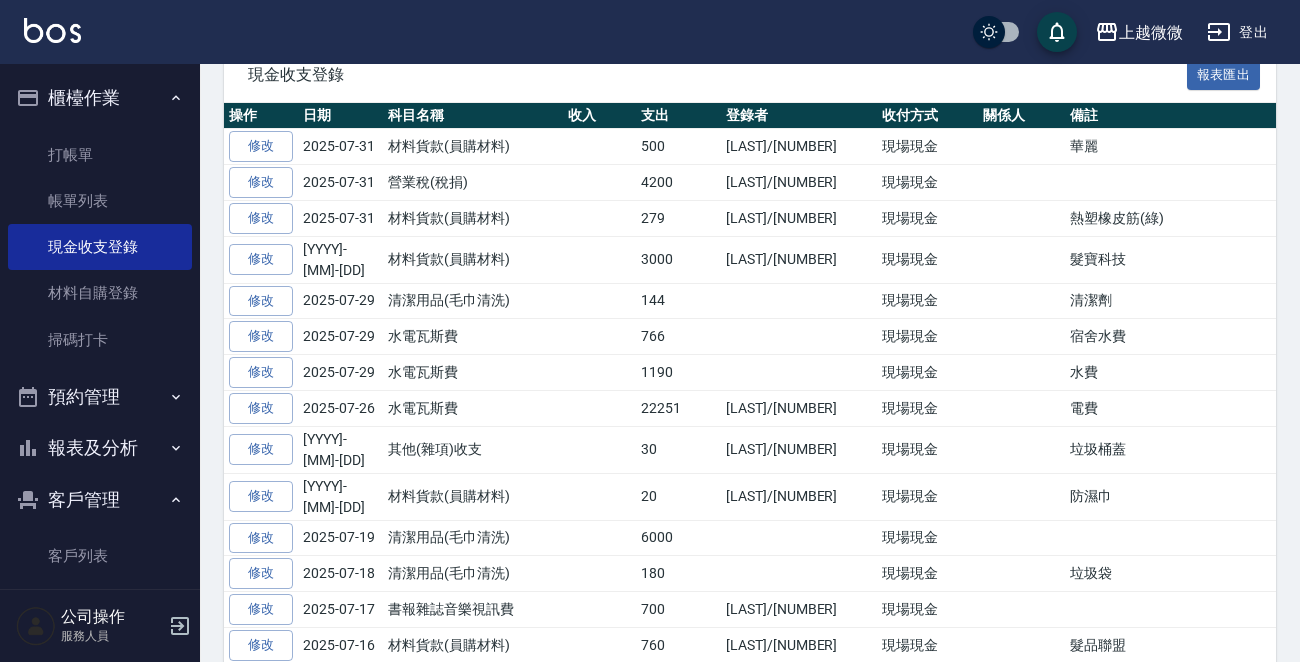 click on "1190" at bounding box center [678, 373] 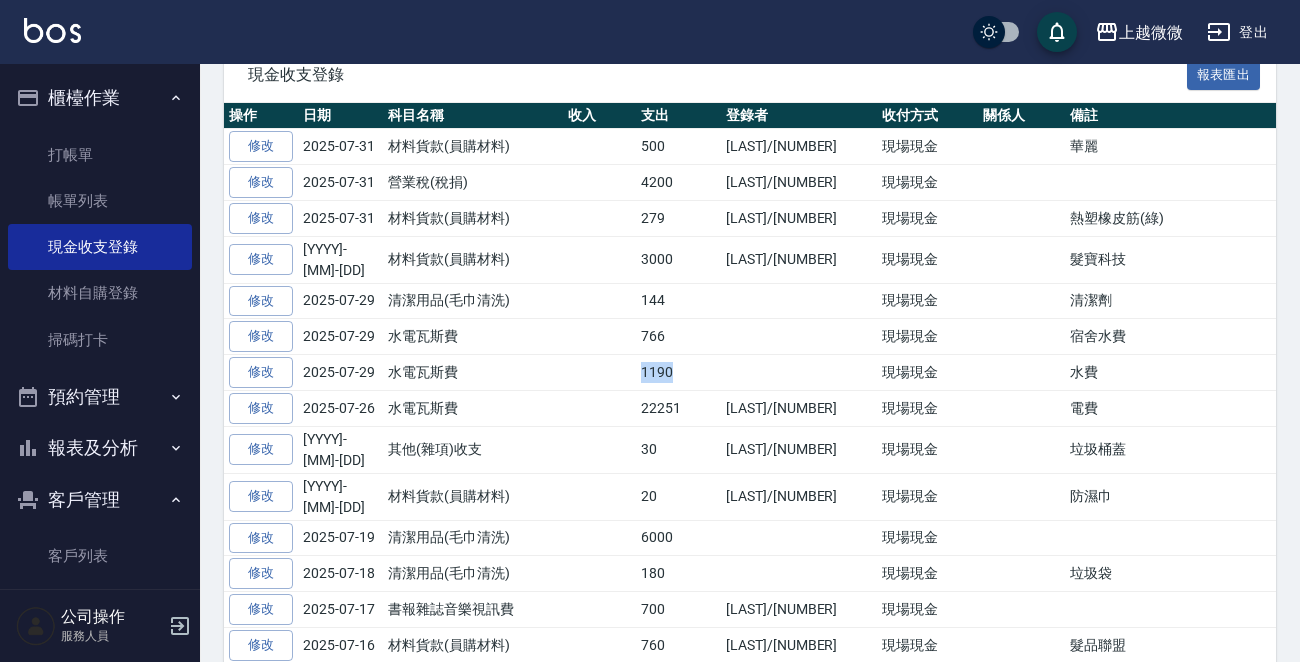 drag, startPoint x: 670, startPoint y: 355, endPoint x: 581, endPoint y: 357, distance: 89.02247 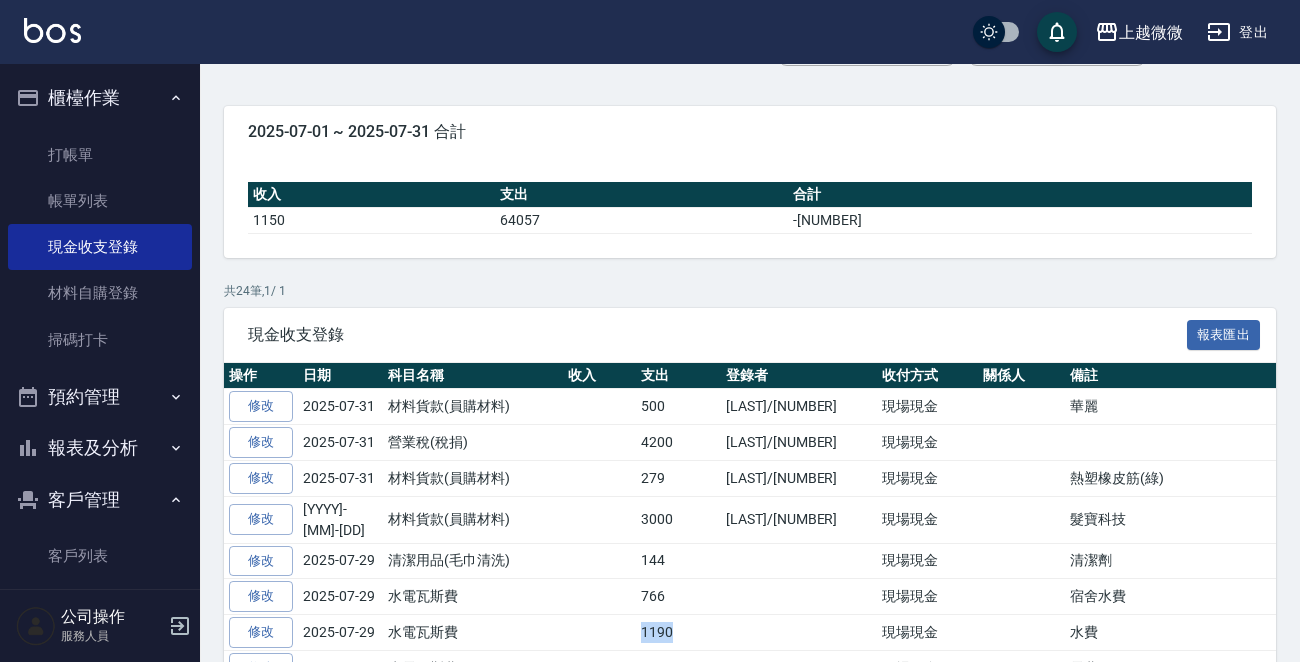scroll, scrollTop: 0, scrollLeft: 0, axis: both 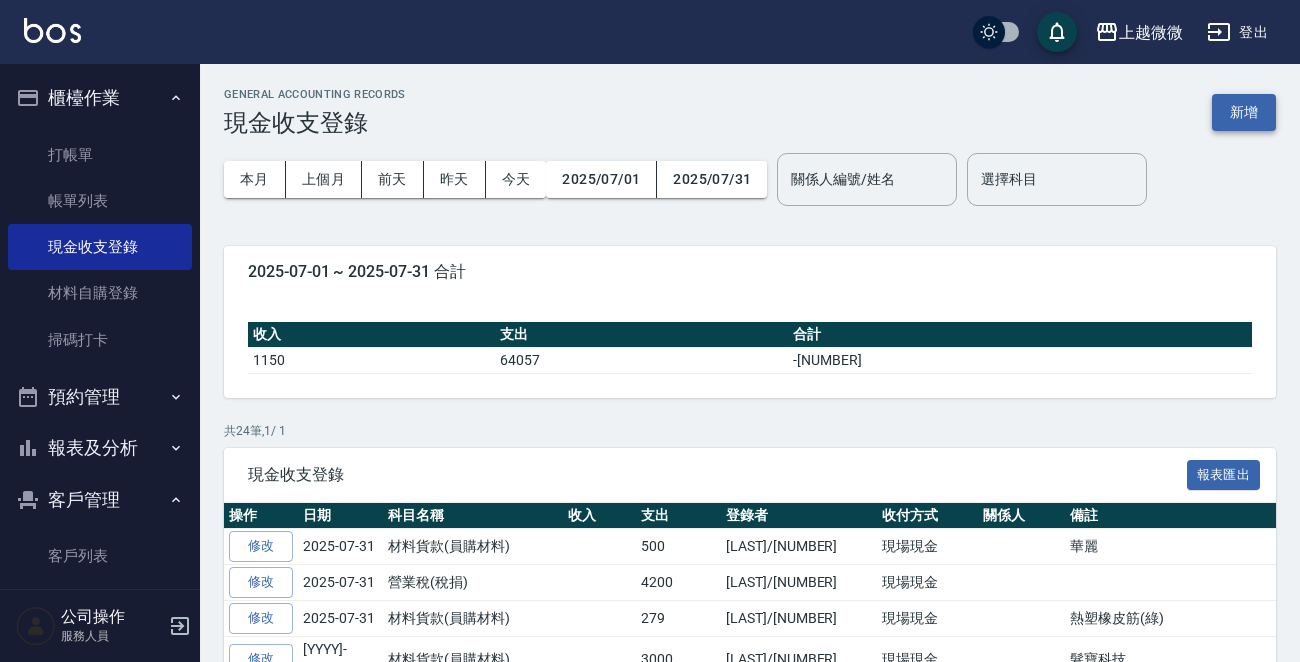 click on "新增" at bounding box center (1244, 112) 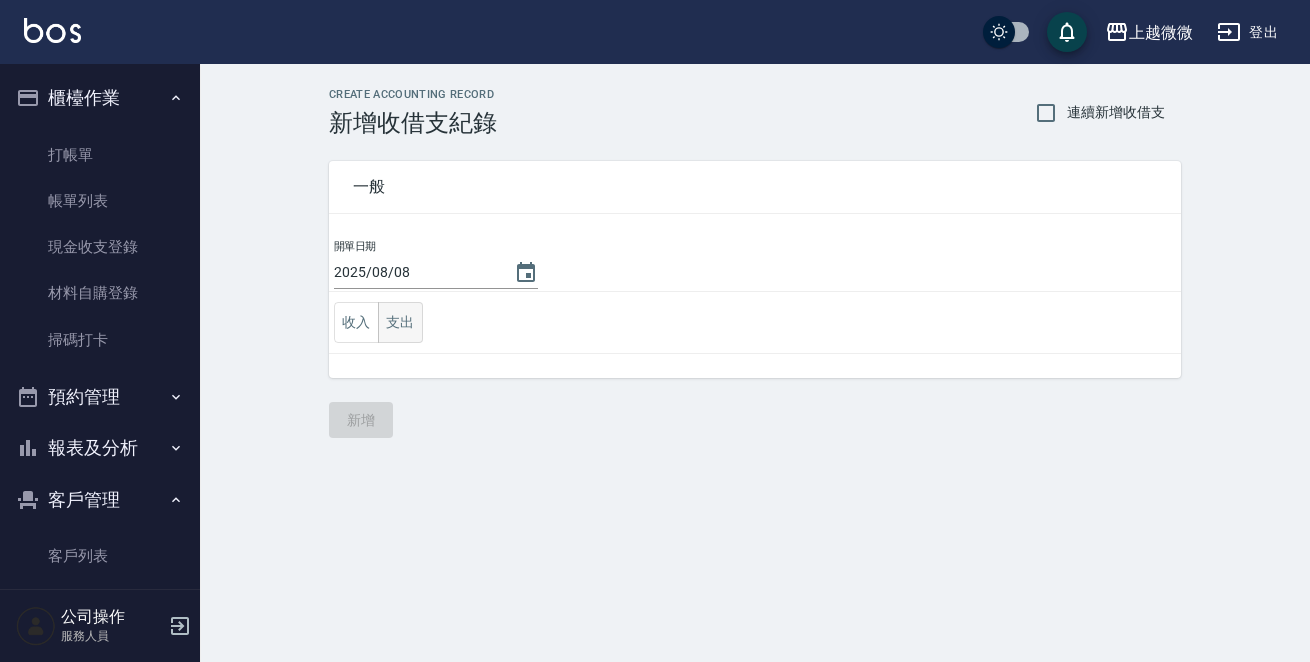click on "支出" at bounding box center [400, 322] 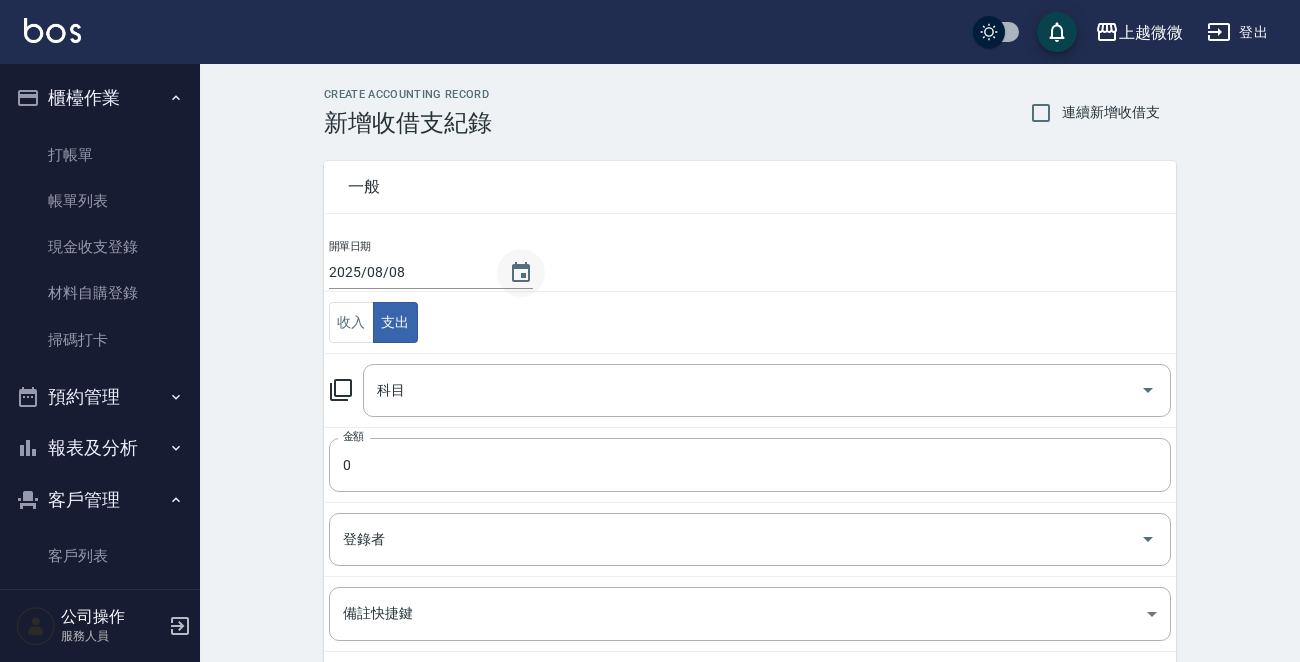 click 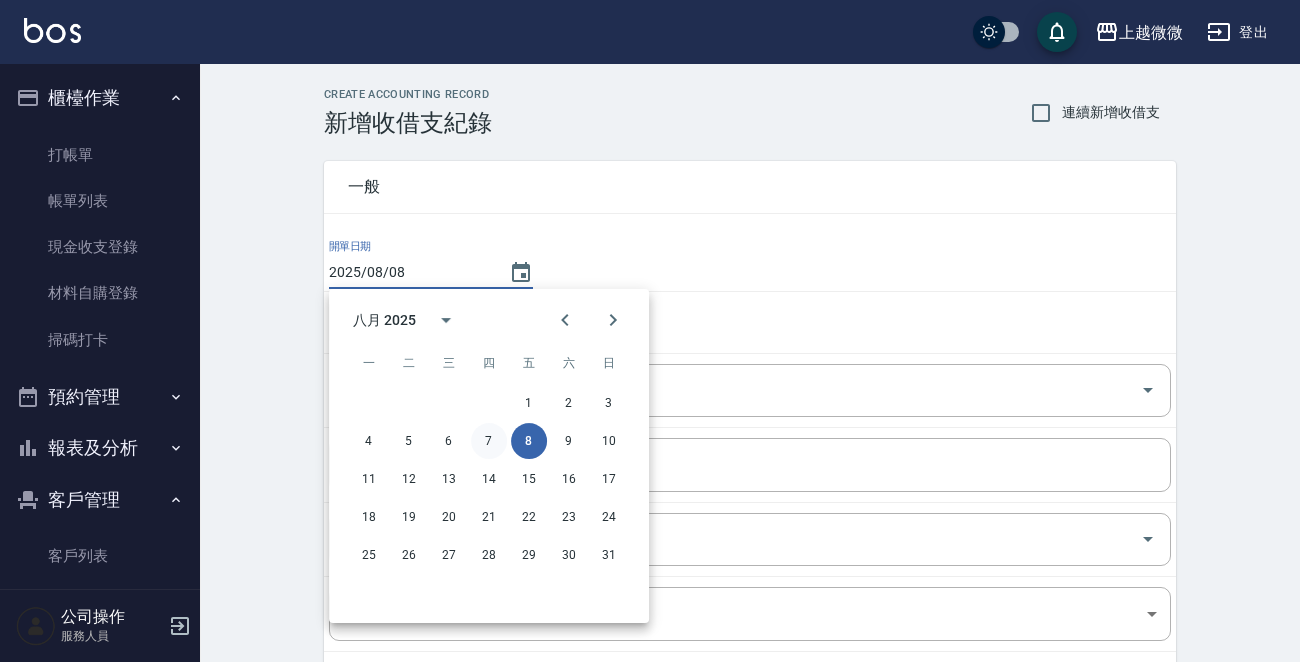 click on "7" at bounding box center (489, 441) 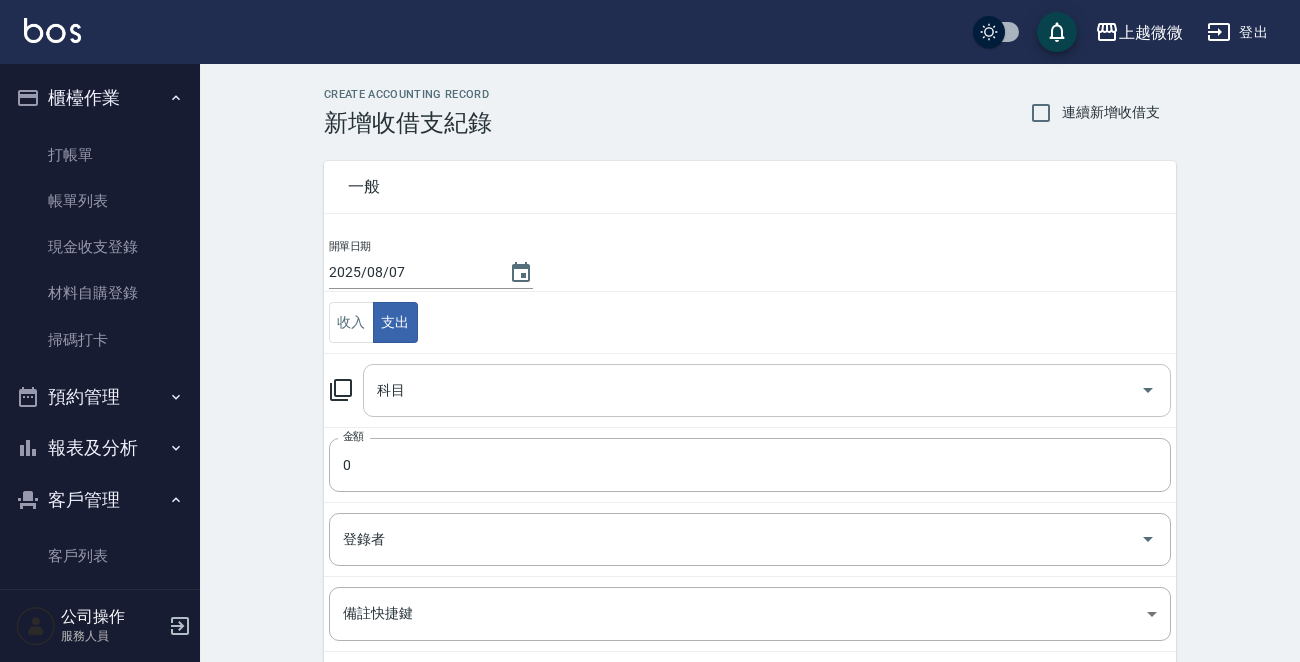 click on "科目" at bounding box center [752, 390] 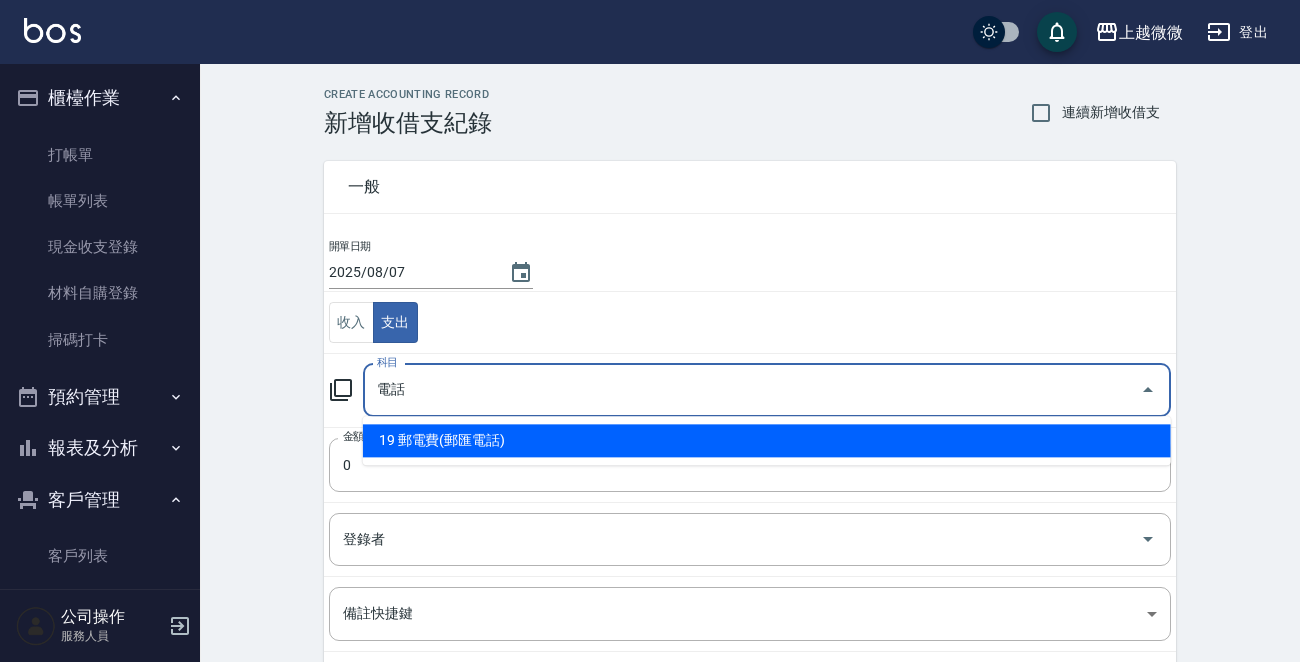 click on "19 郵電費(郵匯電話)" at bounding box center [767, 440] 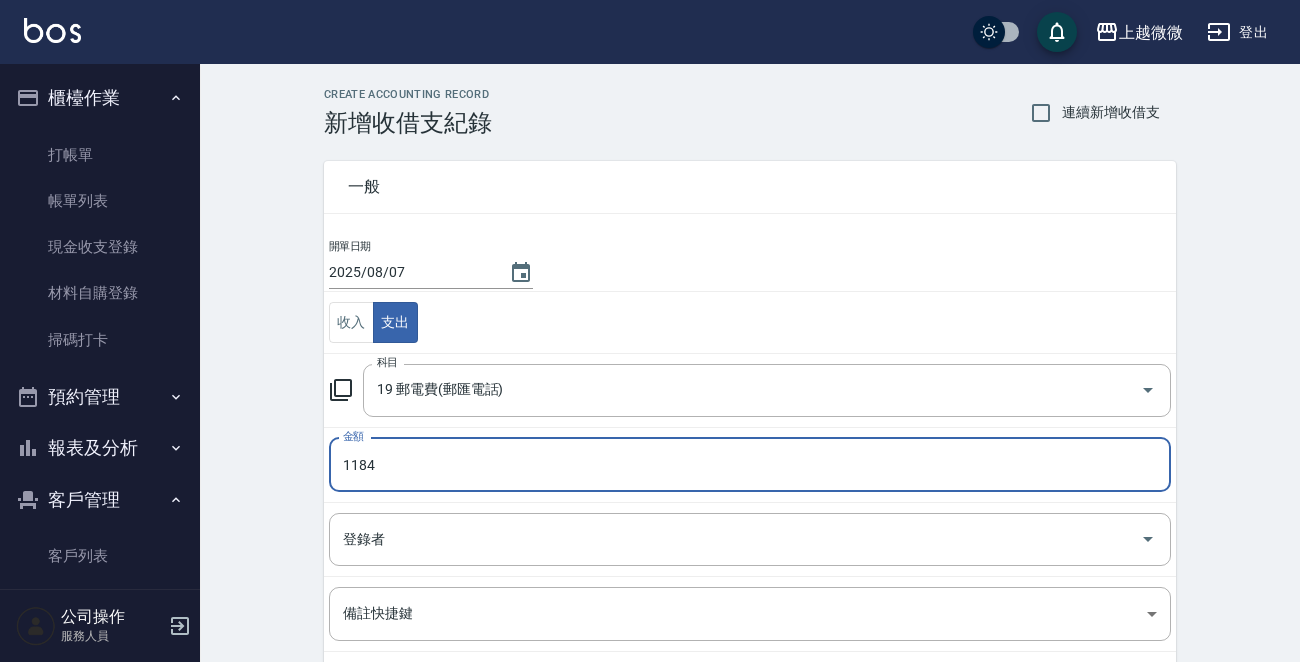 type on "1184" 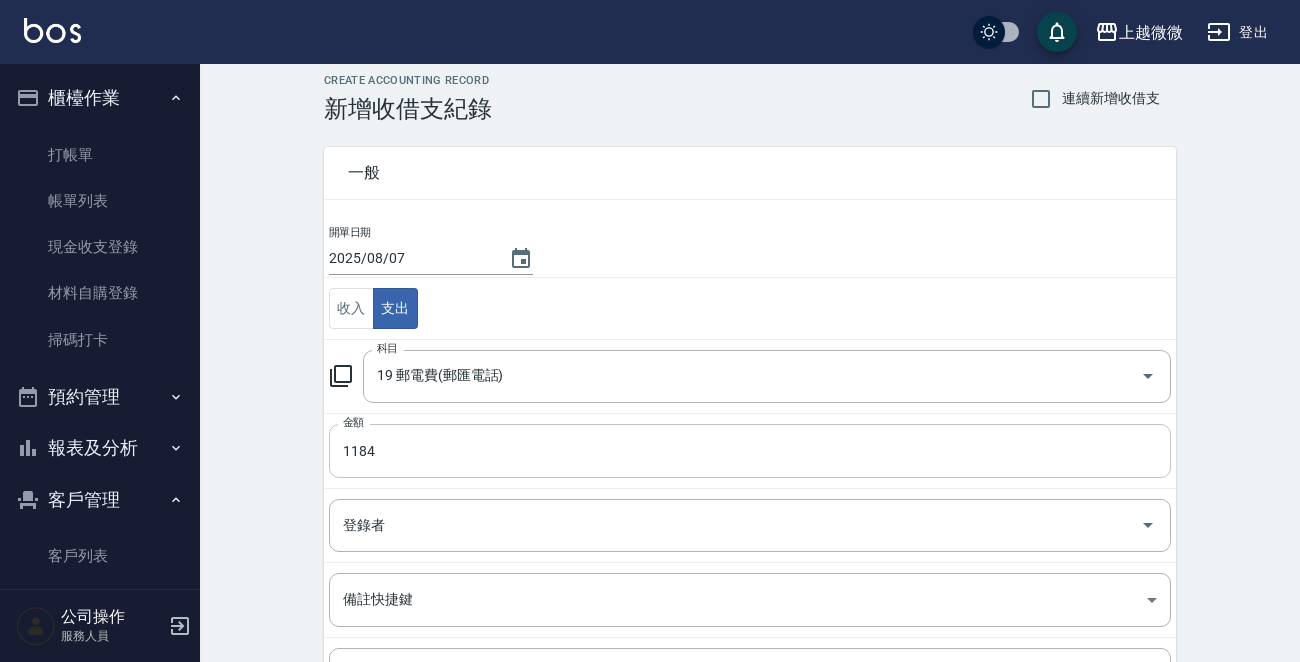 scroll, scrollTop: 220, scrollLeft: 0, axis: vertical 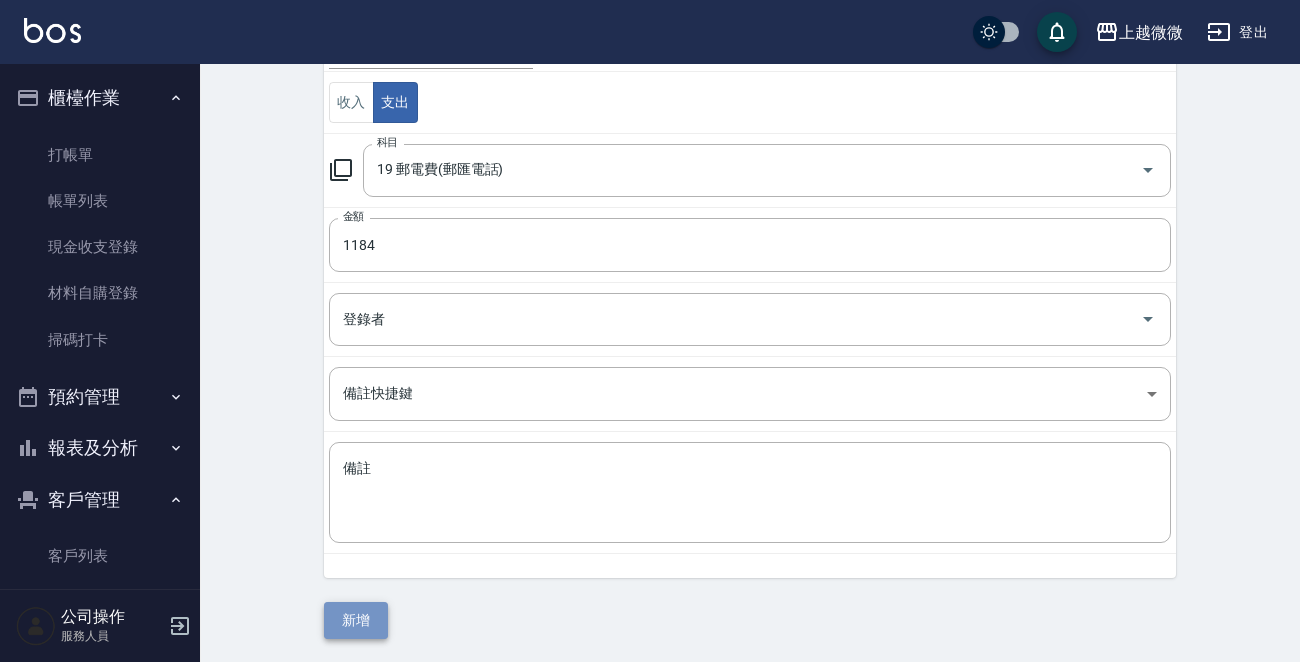click on "新增" at bounding box center (356, 620) 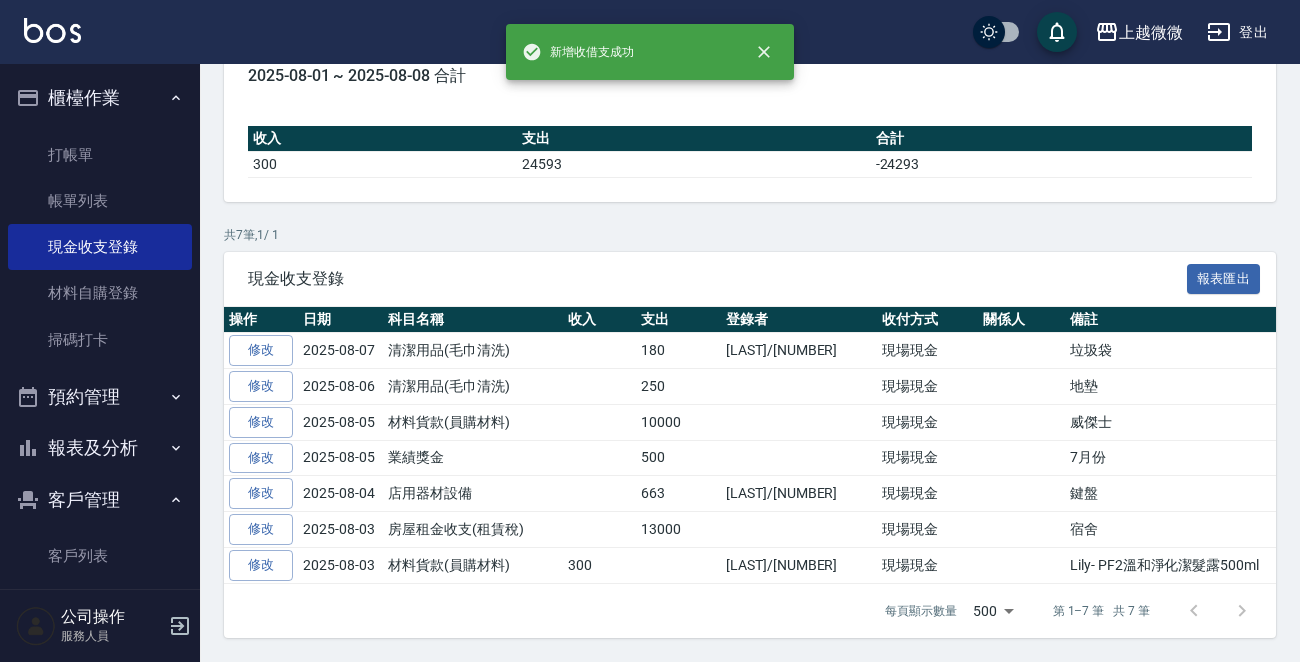 scroll, scrollTop: 0, scrollLeft: 0, axis: both 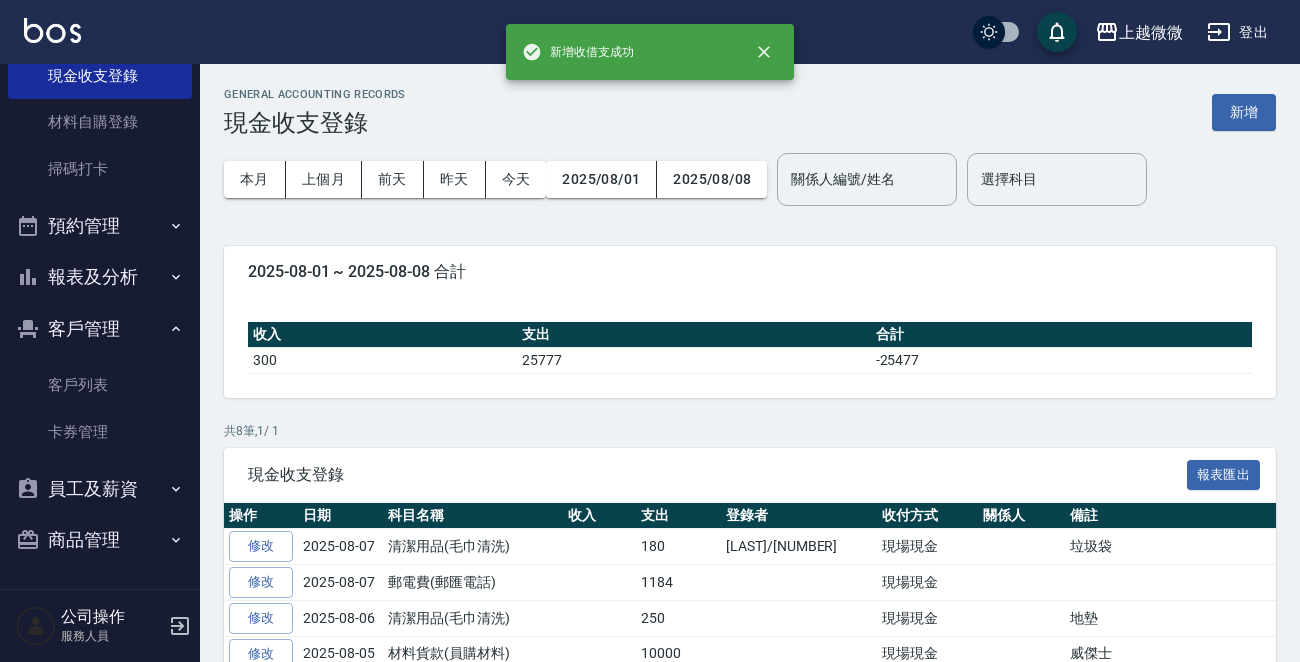 click on "報表及分析" at bounding box center [100, 277] 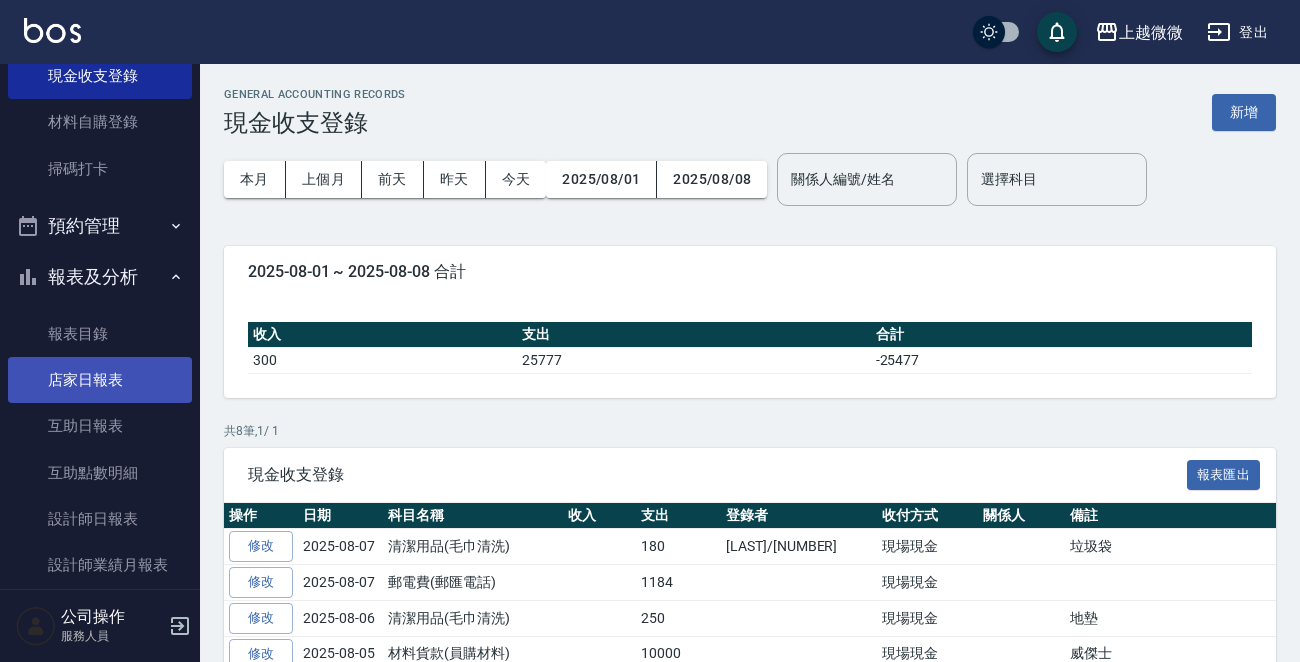 click on "店家日報表" at bounding box center (100, 380) 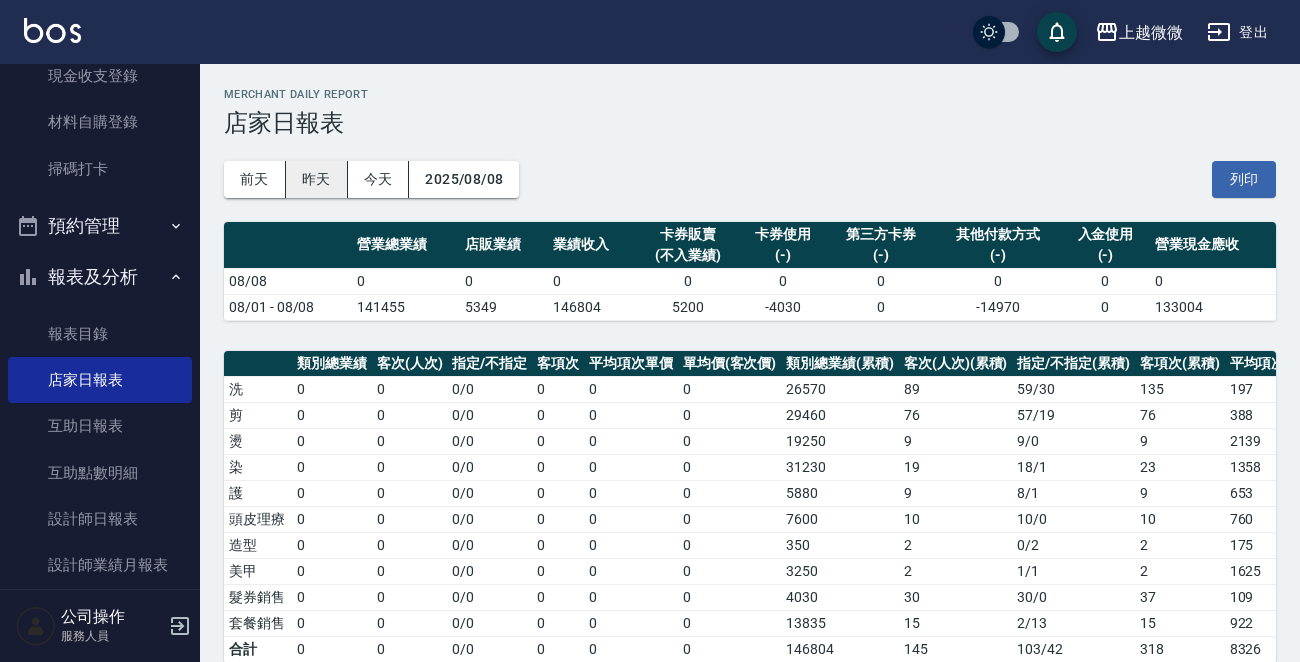 click on "昨天" at bounding box center (317, 179) 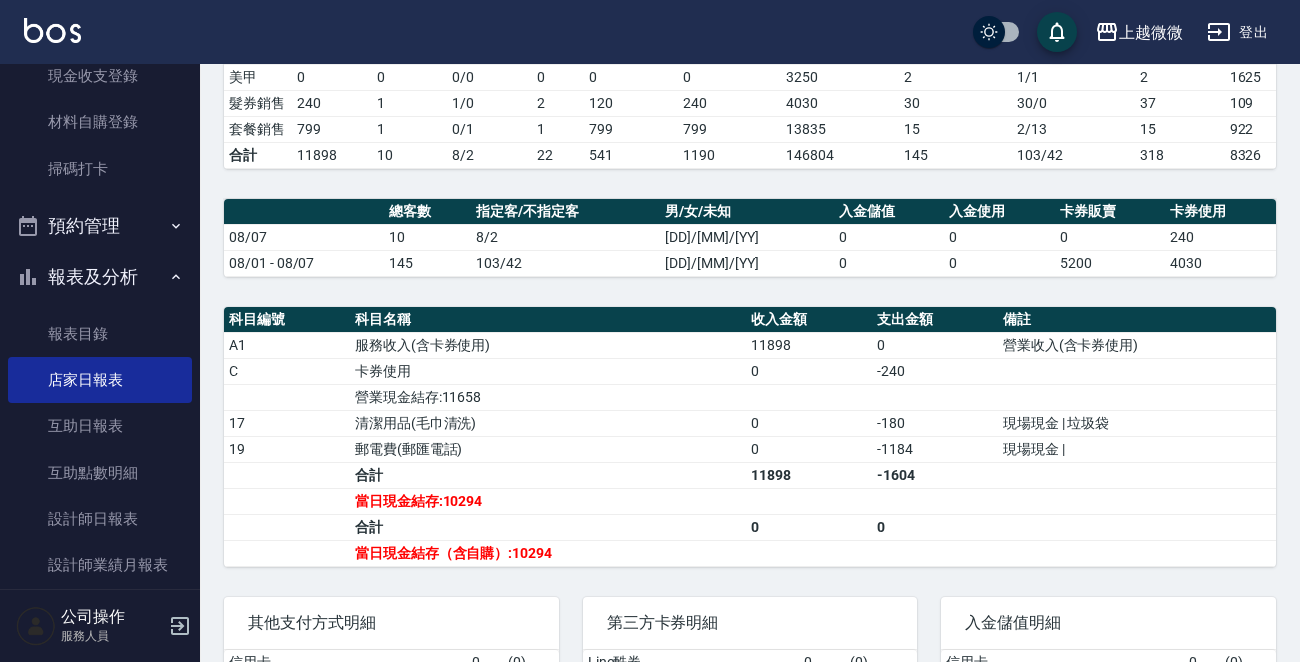 scroll, scrollTop: 670, scrollLeft: 0, axis: vertical 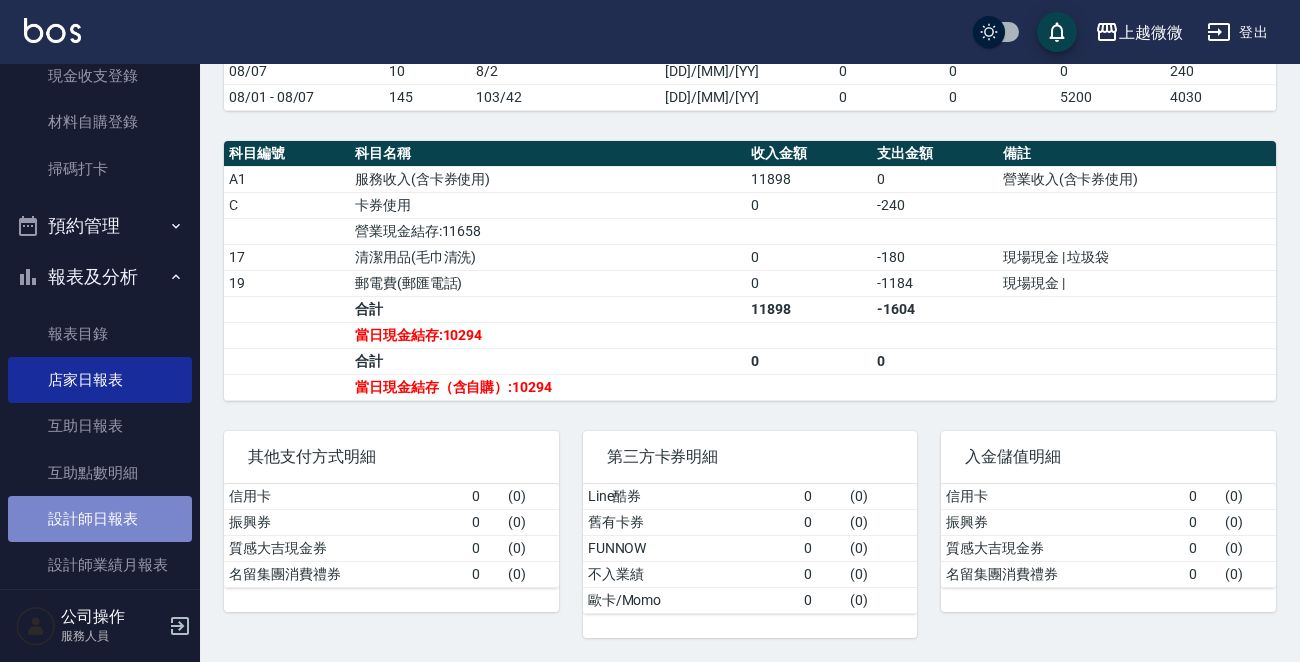 click on "設計師日報表" at bounding box center (100, 519) 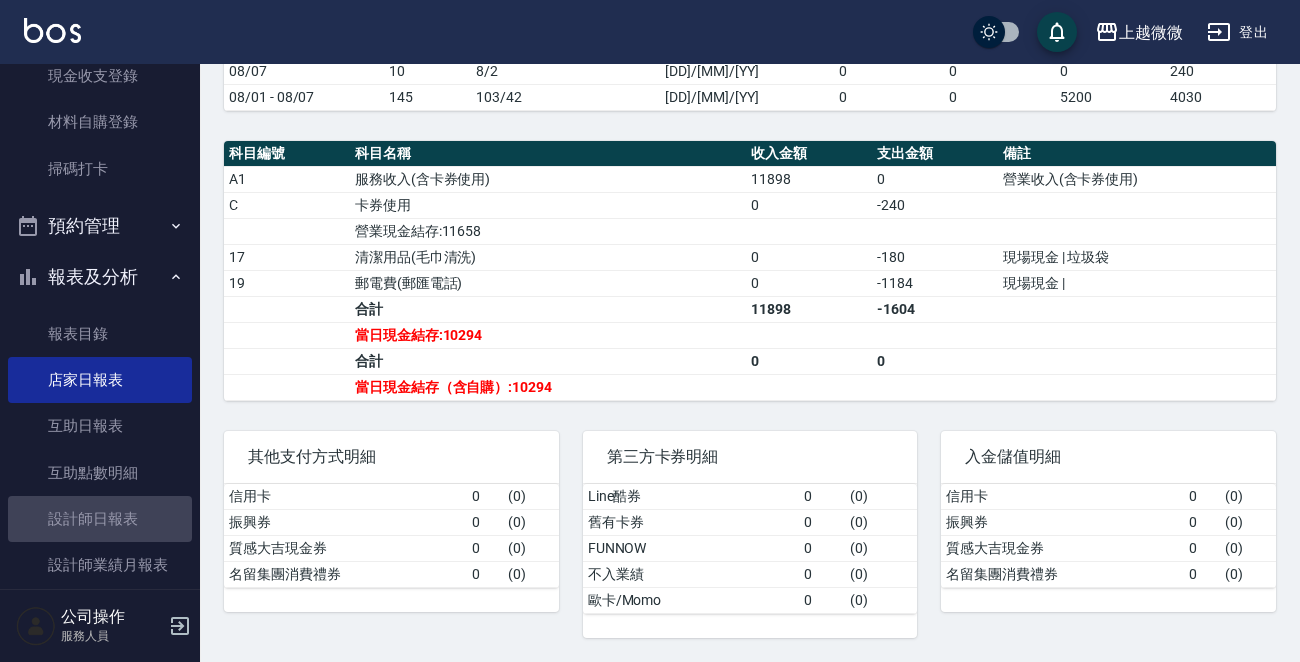 scroll, scrollTop: 0, scrollLeft: 0, axis: both 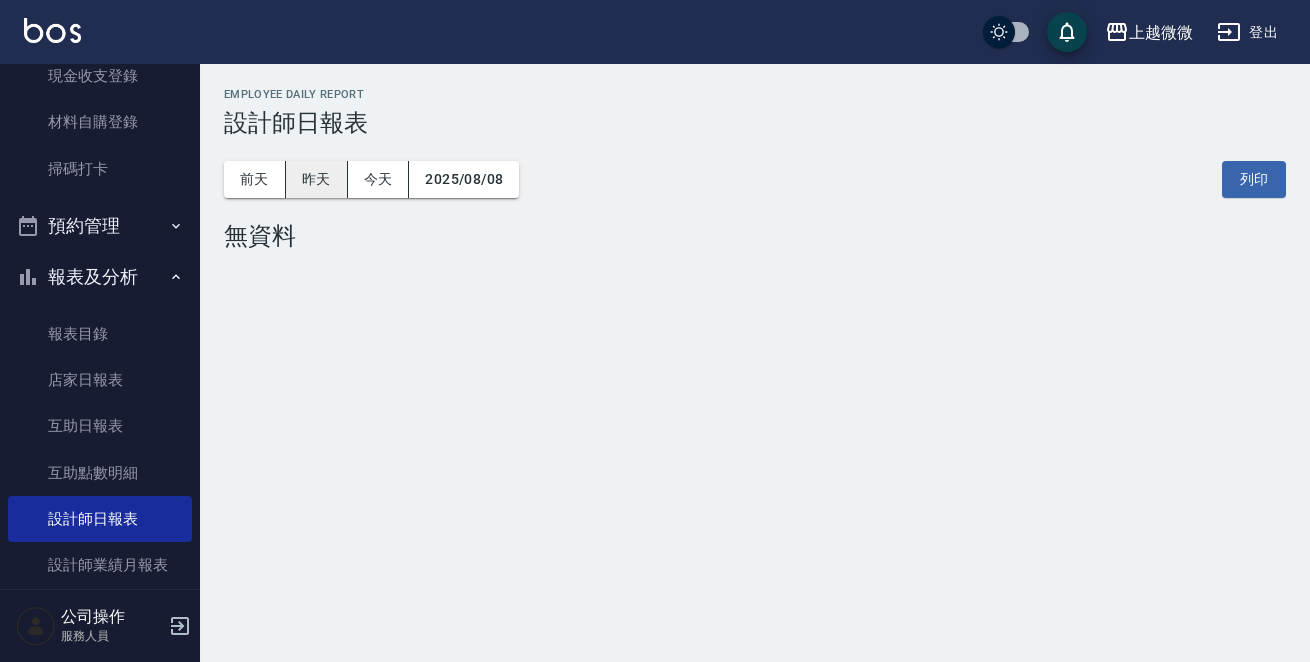 click on "昨天" at bounding box center (317, 179) 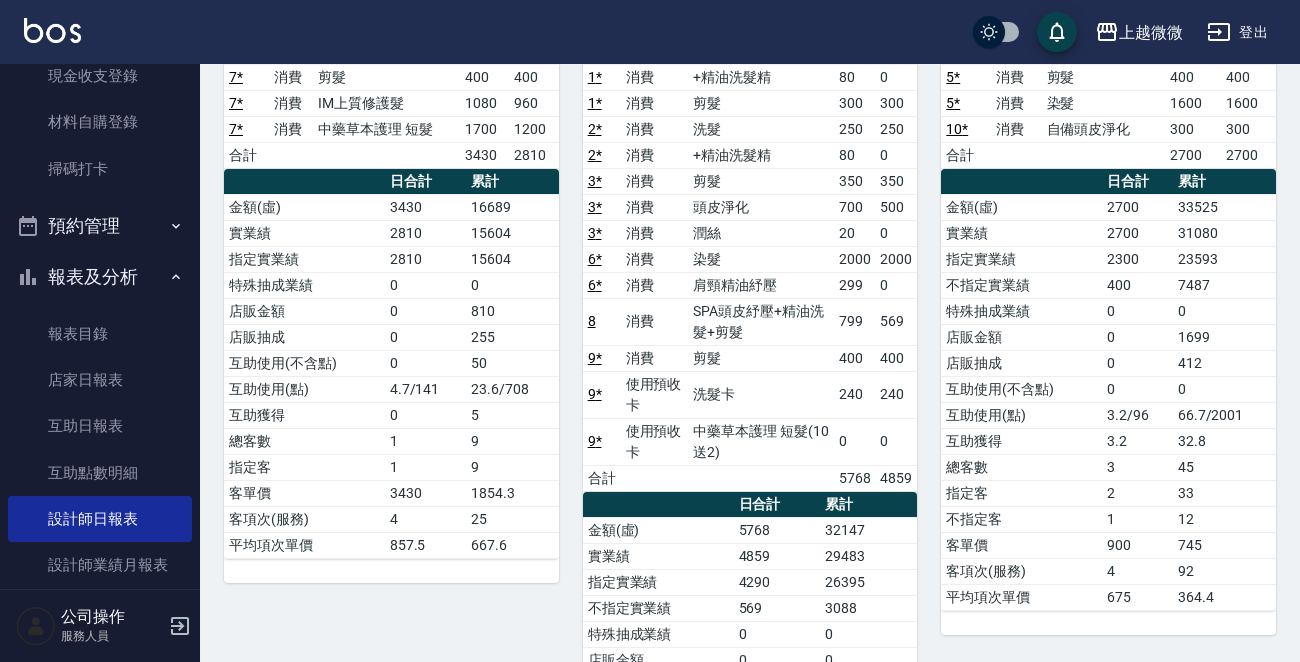 scroll, scrollTop: 400, scrollLeft: 0, axis: vertical 